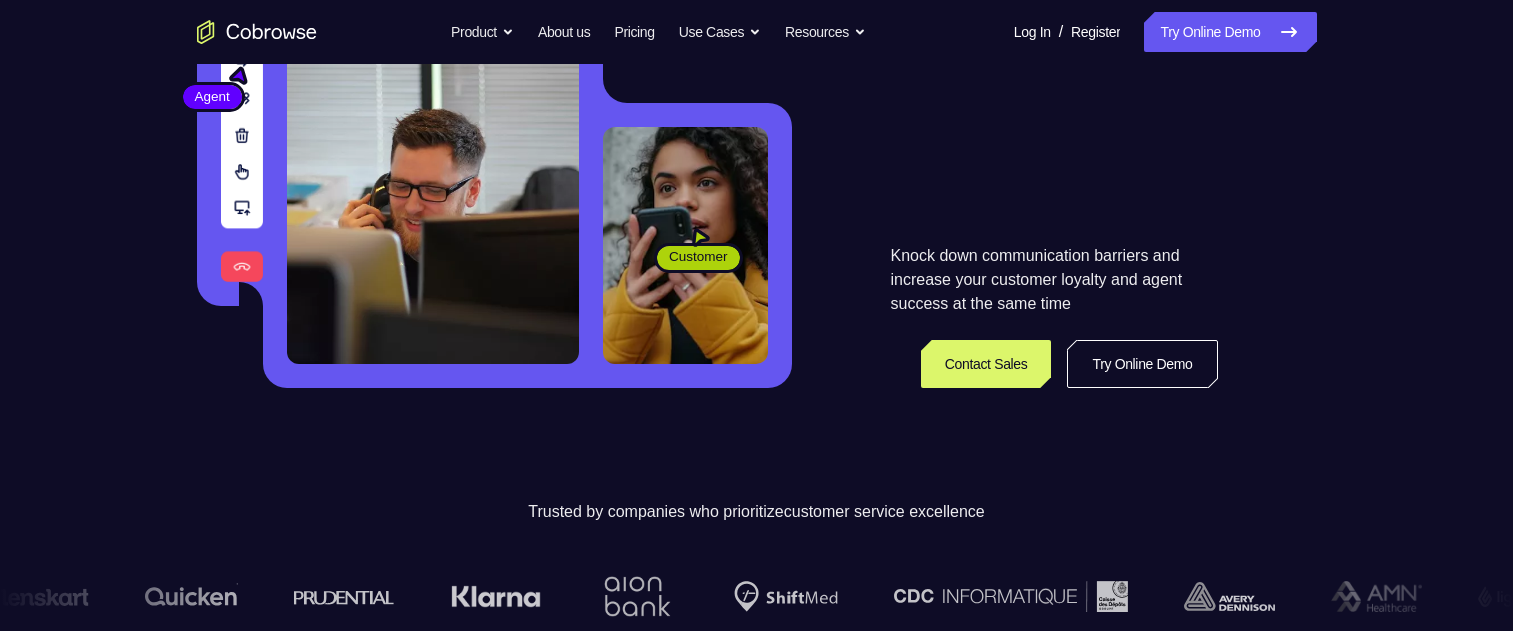 scroll, scrollTop: 500, scrollLeft: 0, axis: vertical 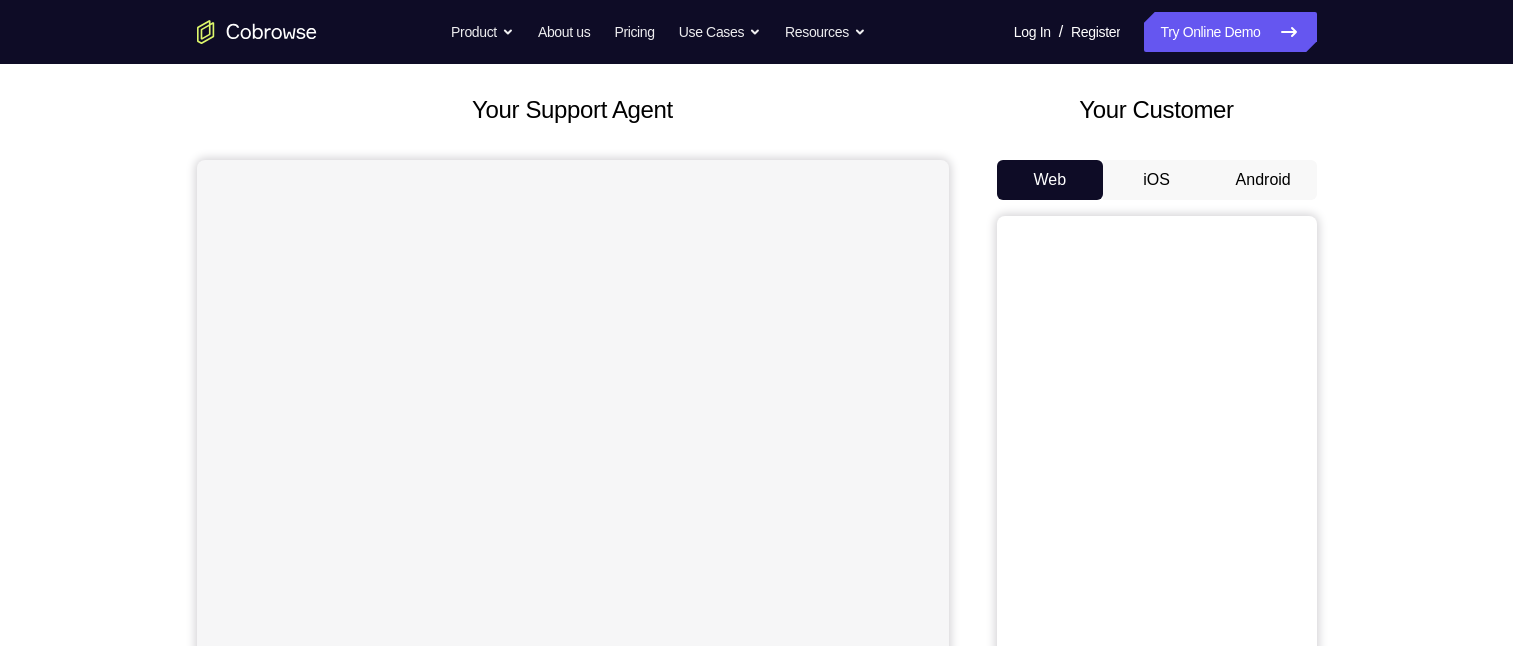 click on "iOS" at bounding box center (1156, 180) 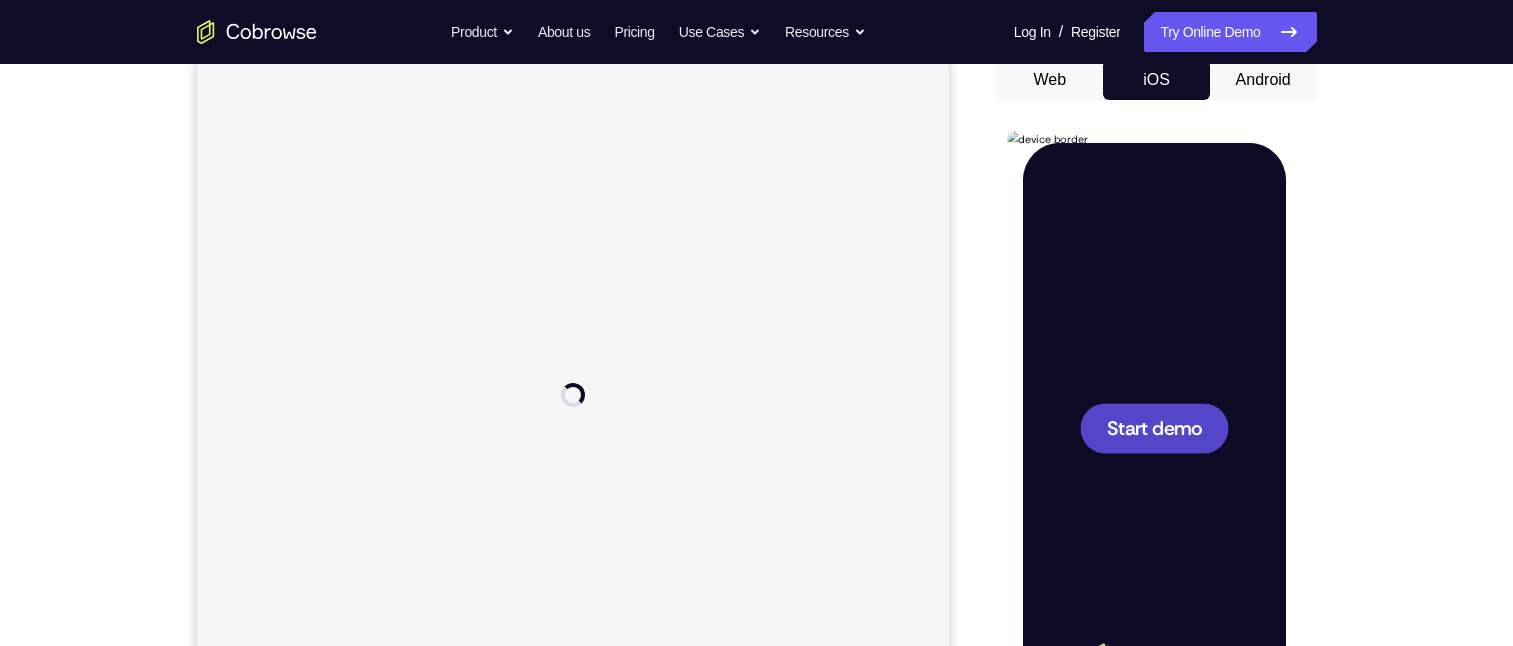 scroll, scrollTop: 0, scrollLeft: 0, axis: both 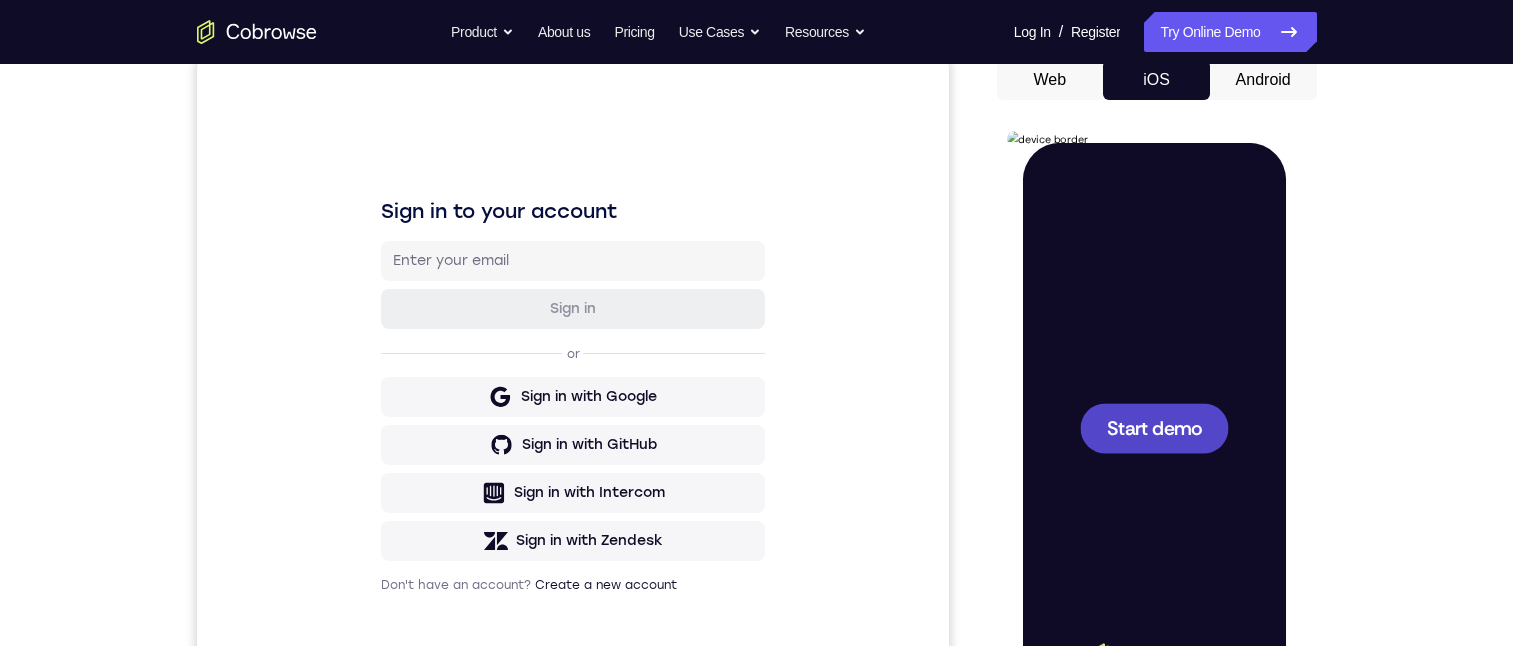 click on "Start demo" at bounding box center (1153, 427) 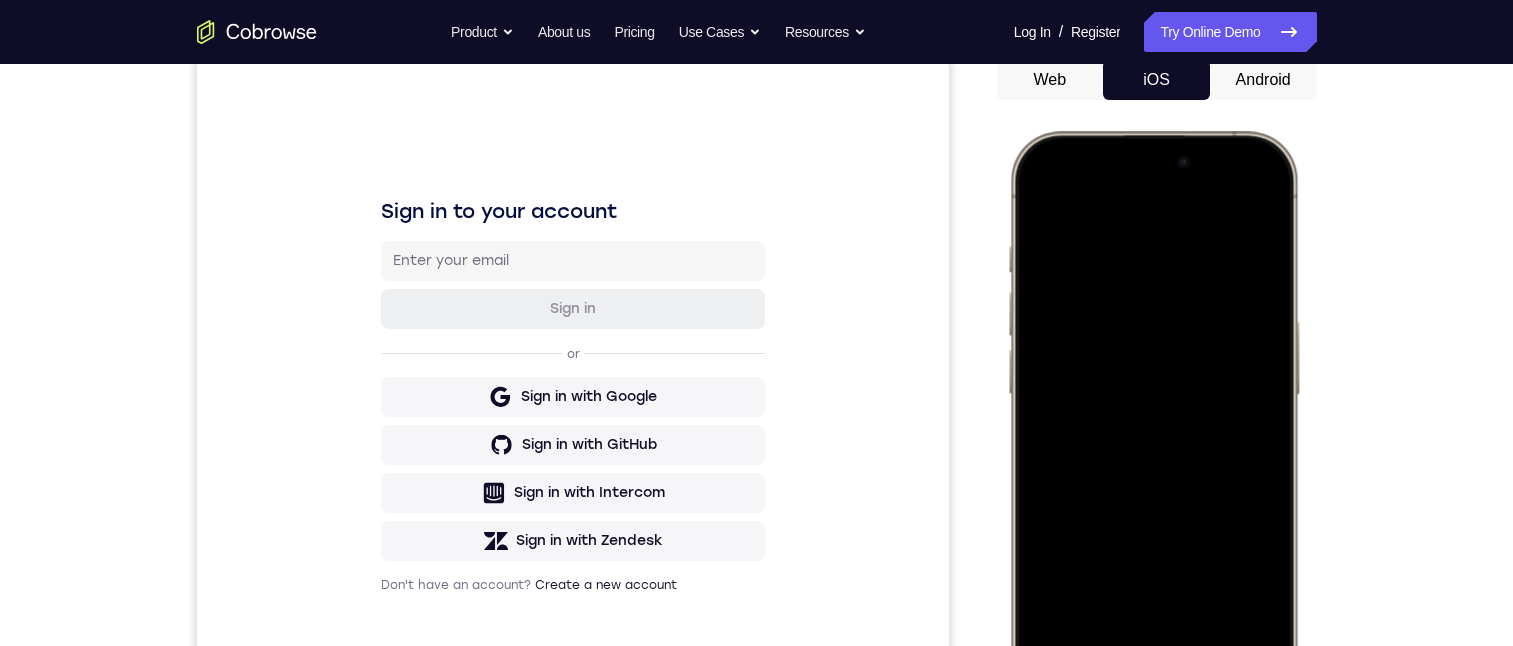 scroll, scrollTop: 300, scrollLeft: 0, axis: vertical 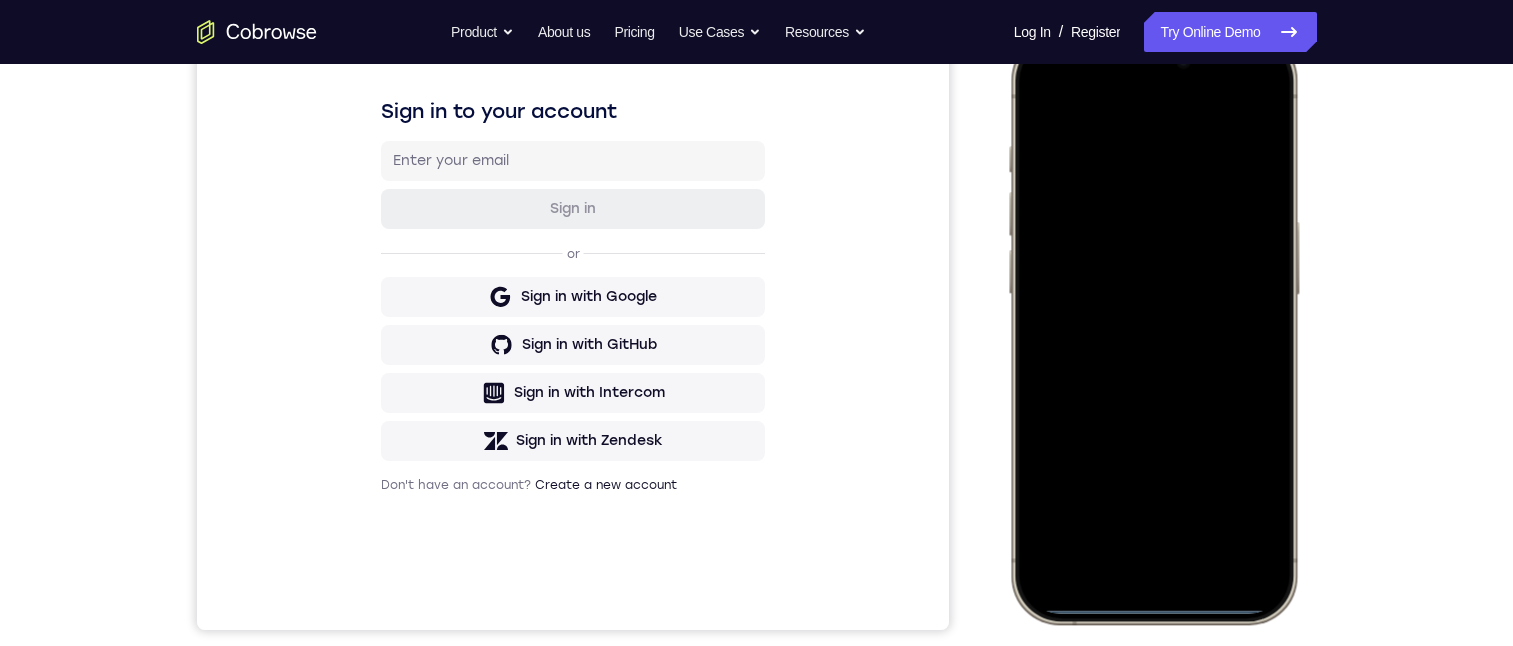 drag, startPoint x: 1160, startPoint y: 601, endPoint x: 1150, endPoint y: 535, distance: 66.75328 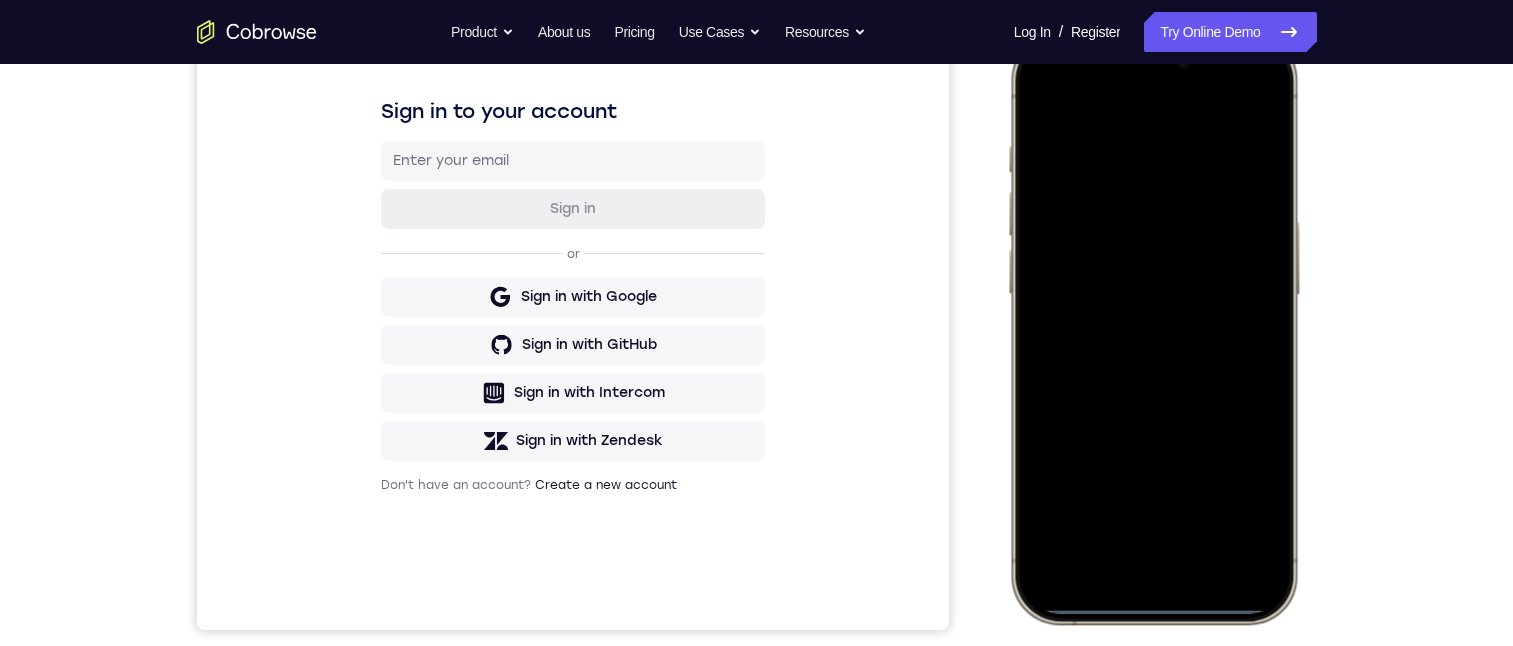 scroll, scrollTop: 900, scrollLeft: 0, axis: vertical 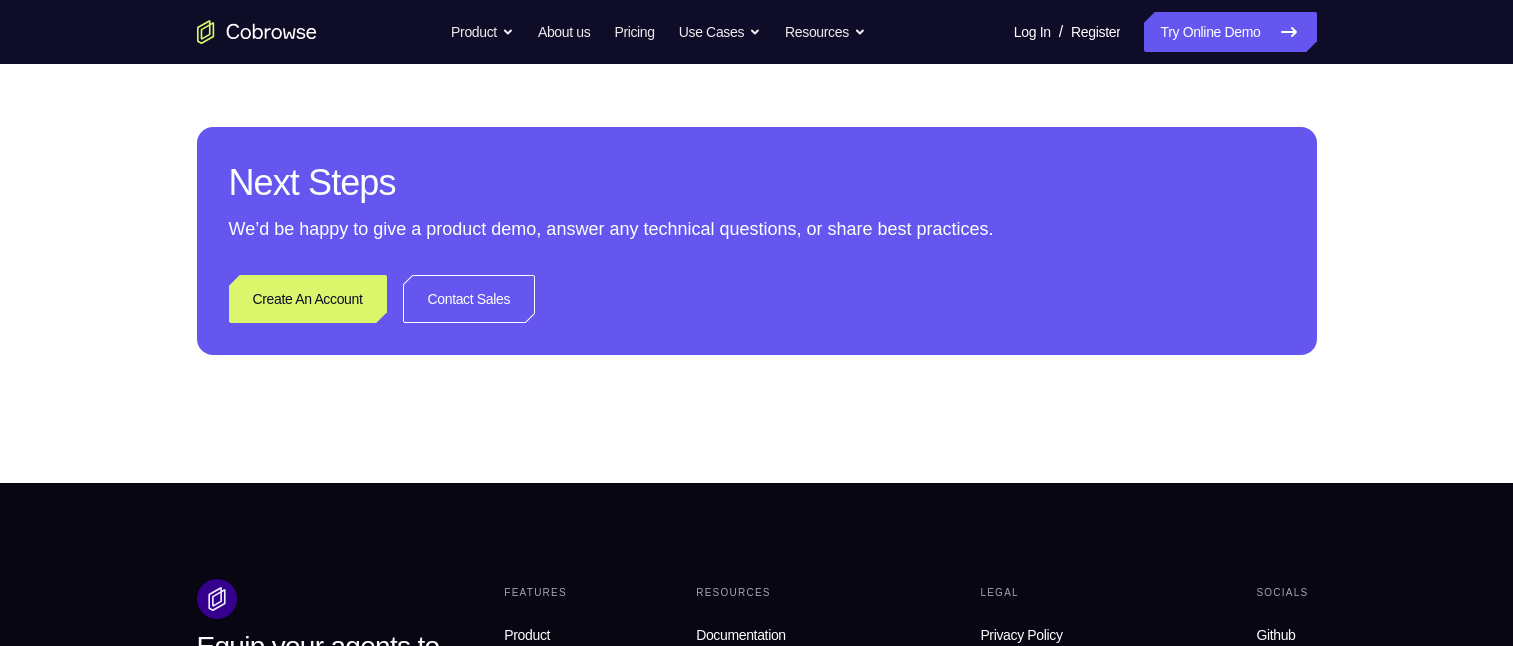 click at bounding box center [1152, -273] 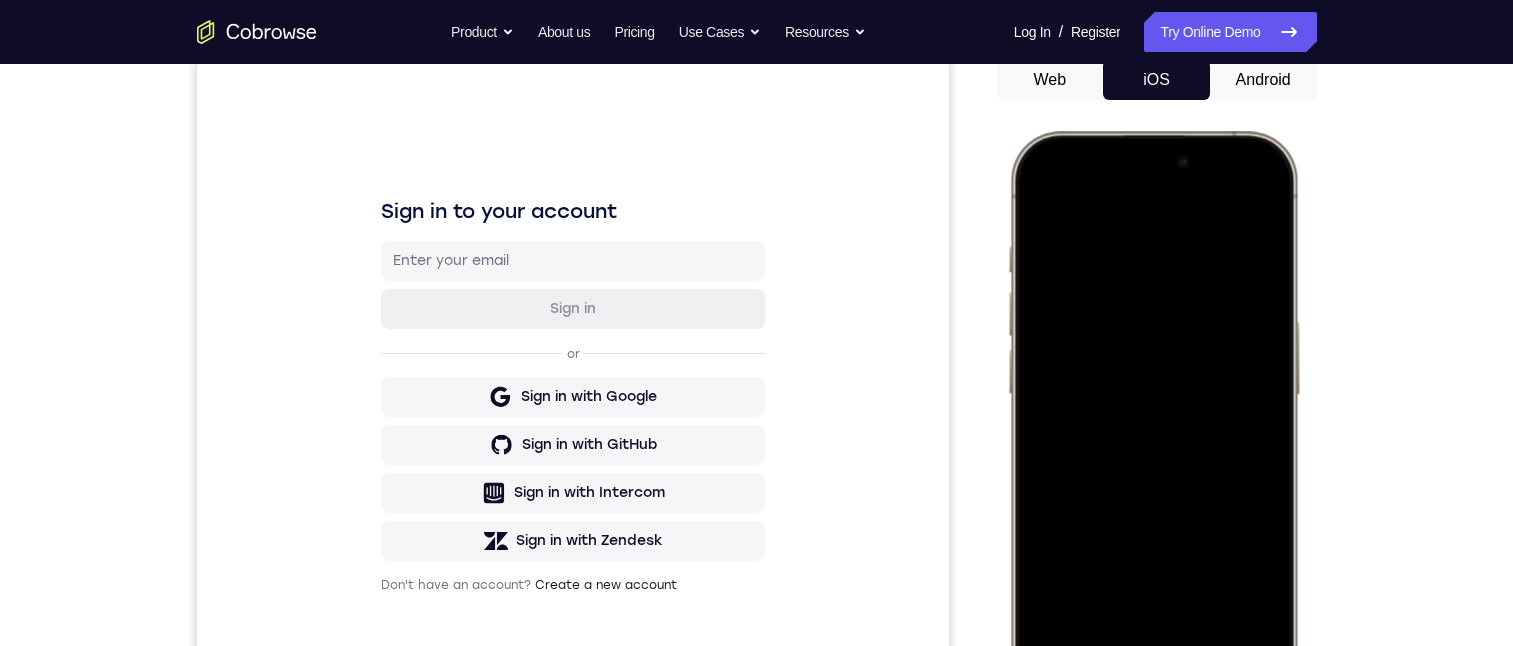 click on "Android" at bounding box center [1263, 80] 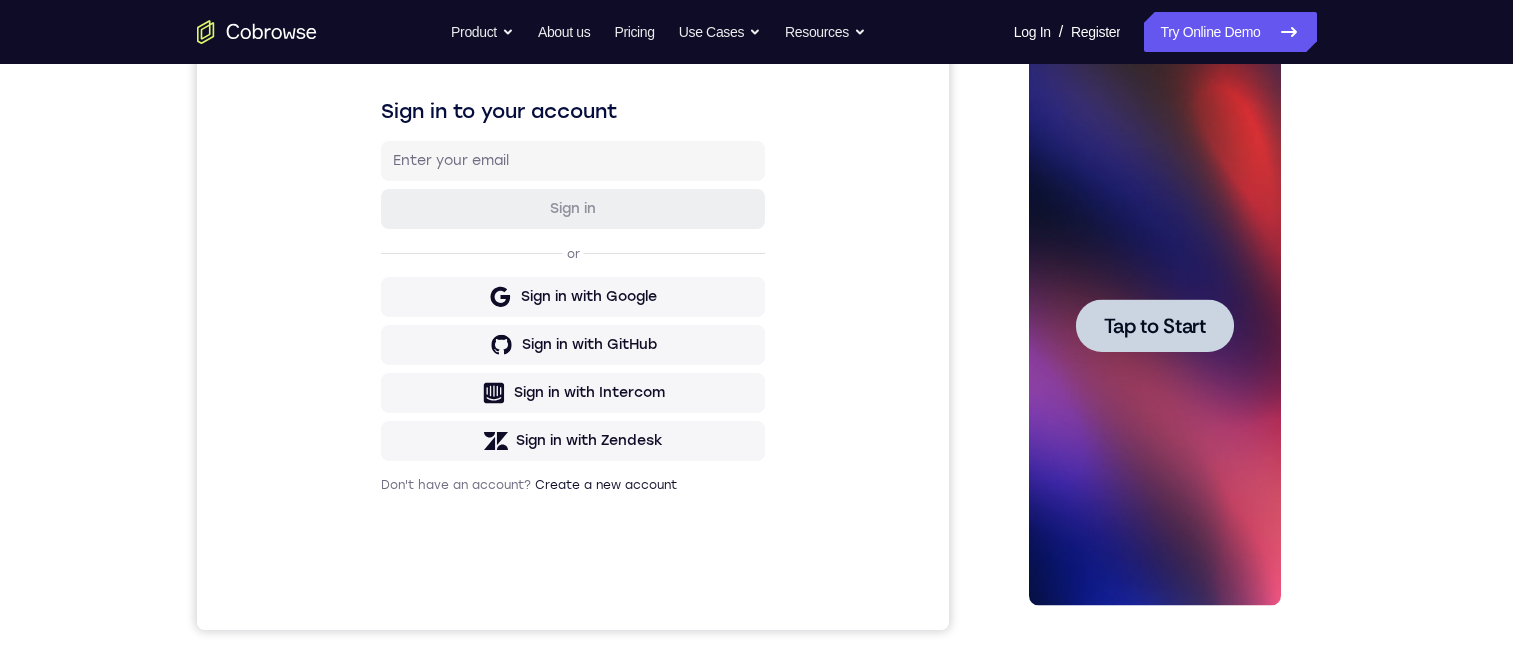 scroll, scrollTop: 0, scrollLeft: 0, axis: both 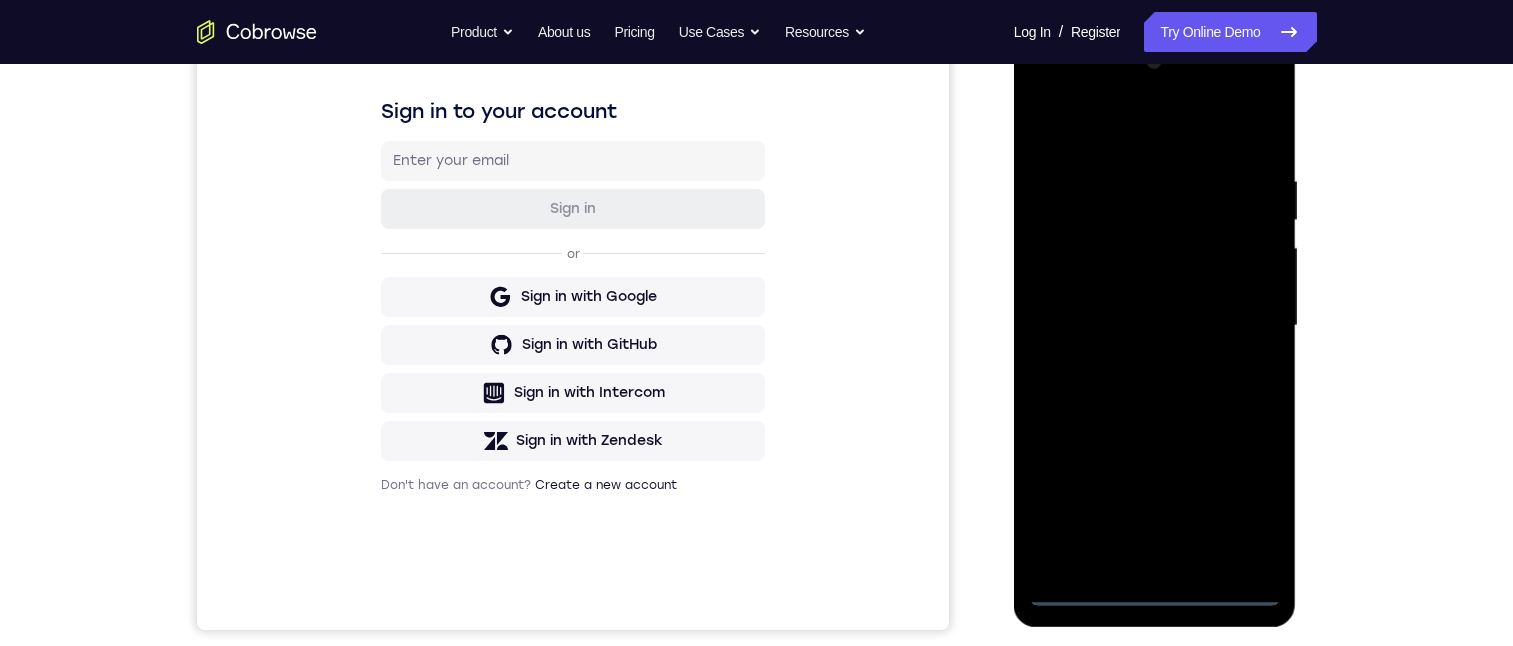 click at bounding box center (1155, 326) 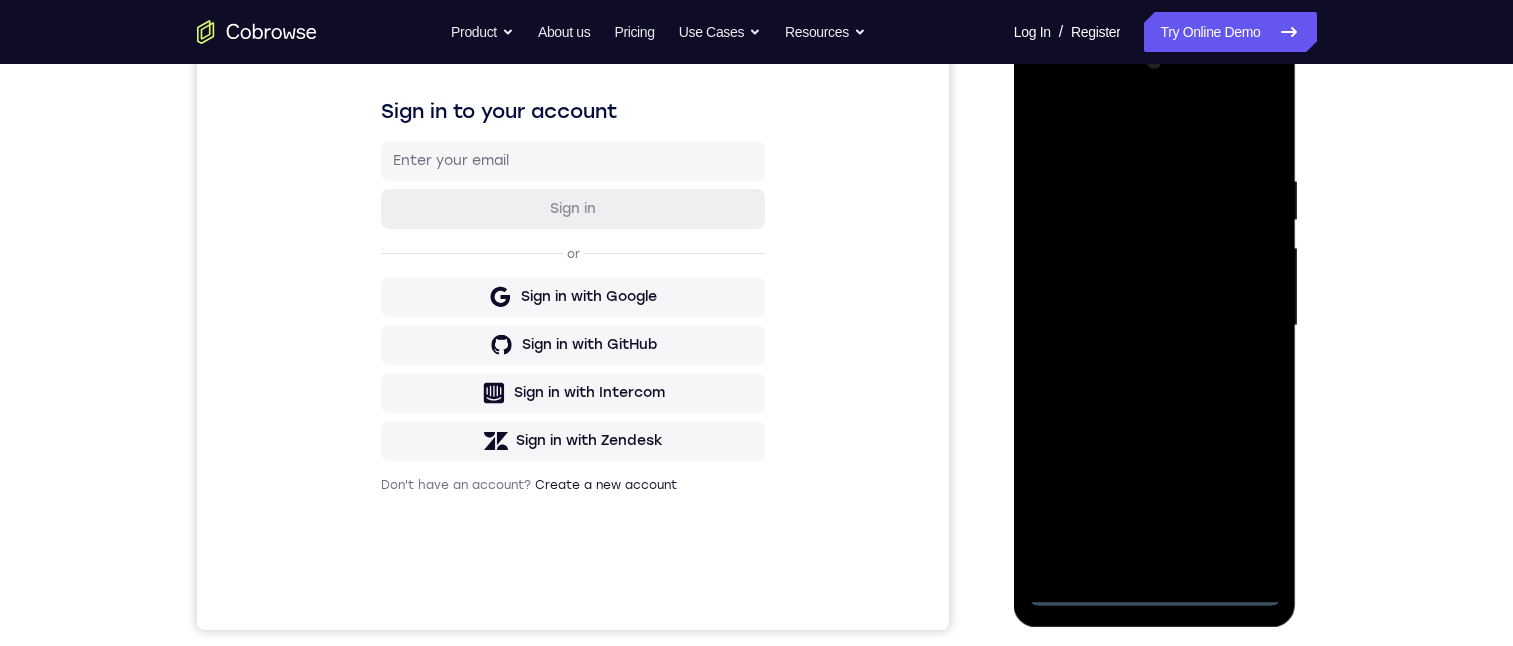 click at bounding box center (1155, 326) 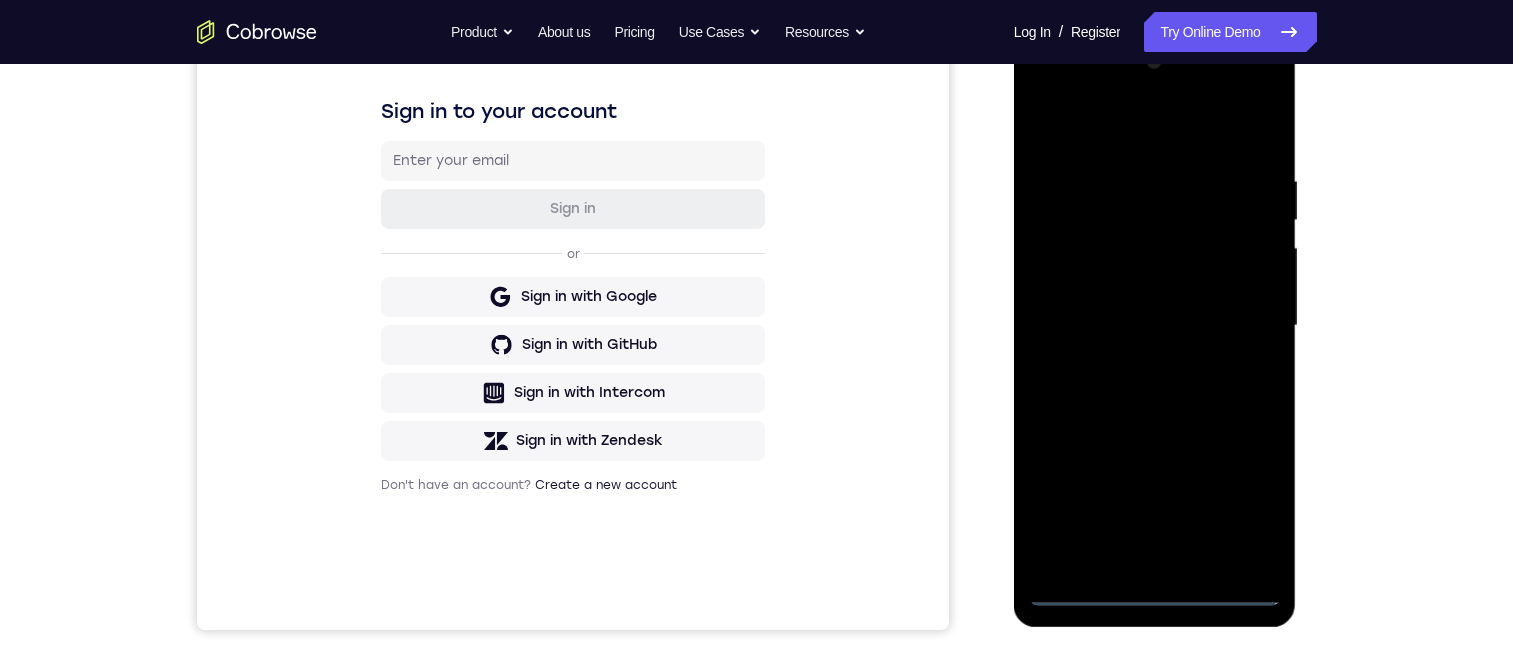 click at bounding box center [1155, 326] 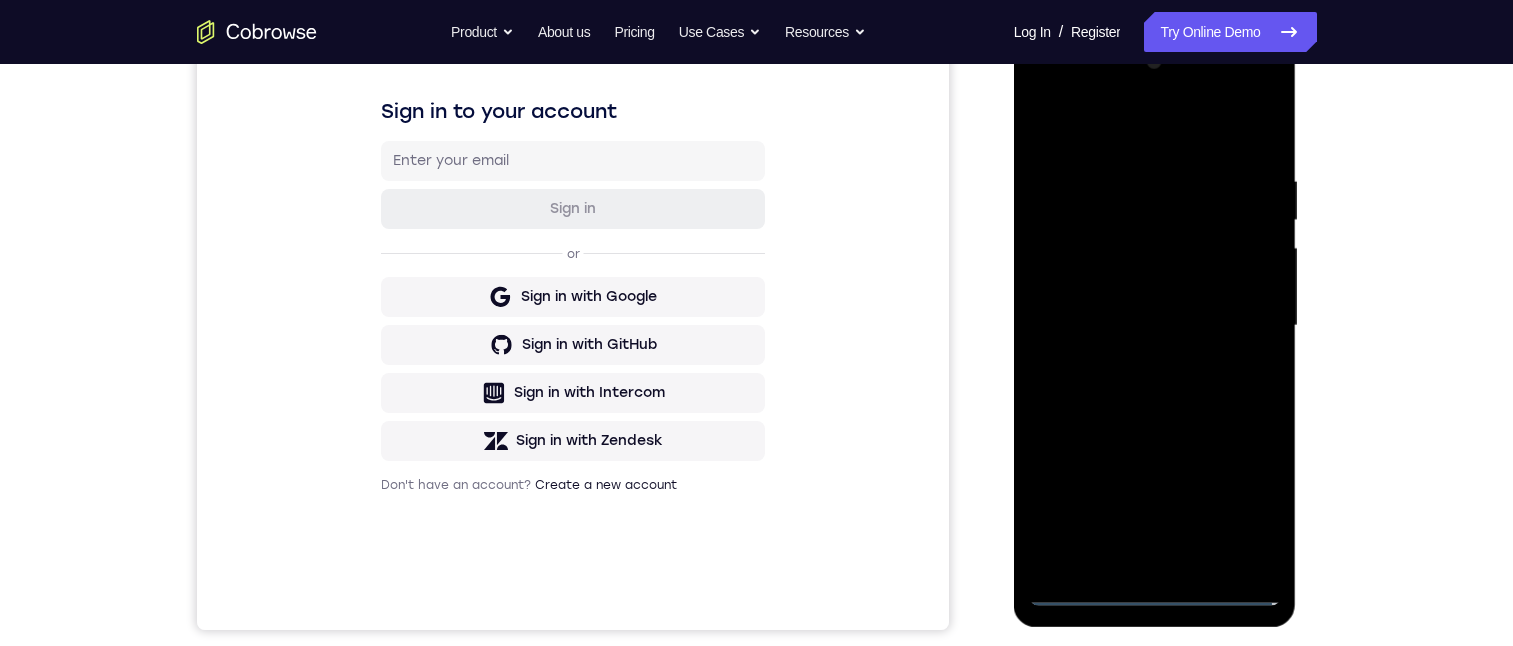 click at bounding box center (1155, 326) 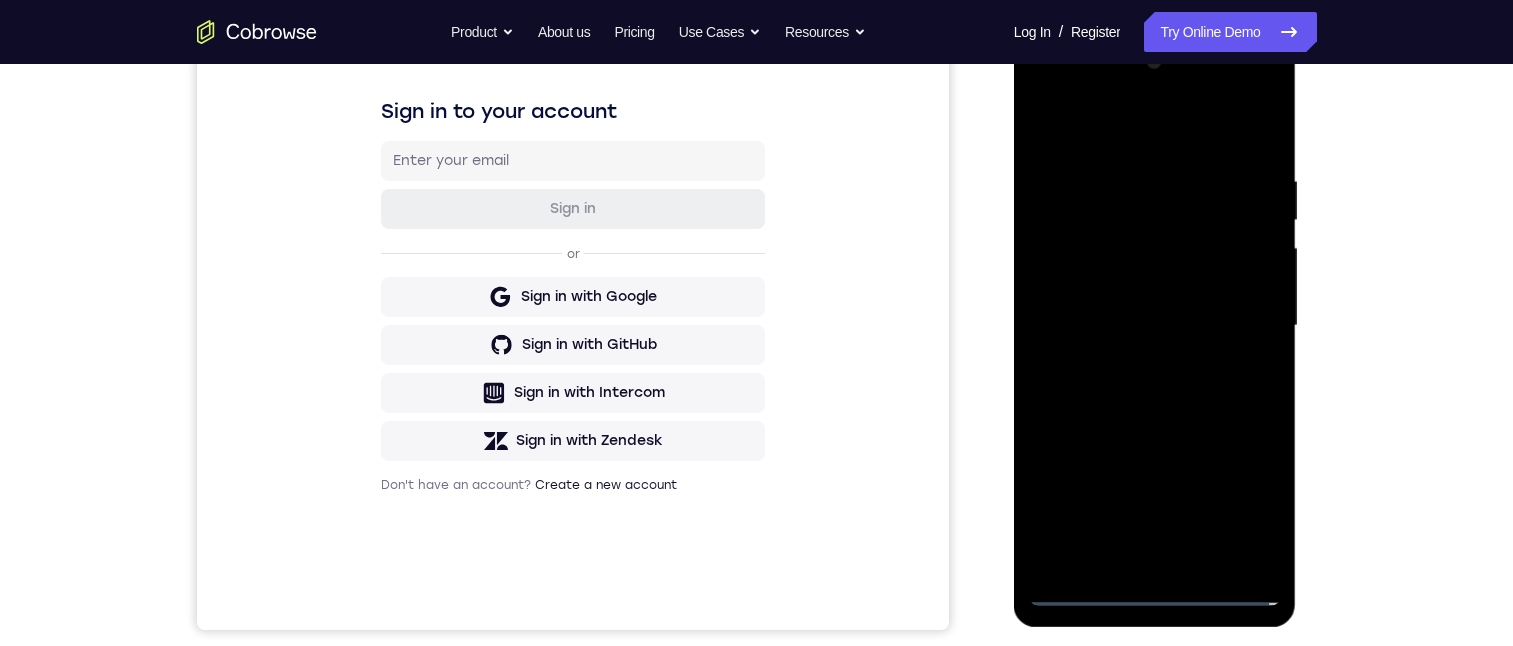 click at bounding box center (1155, 326) 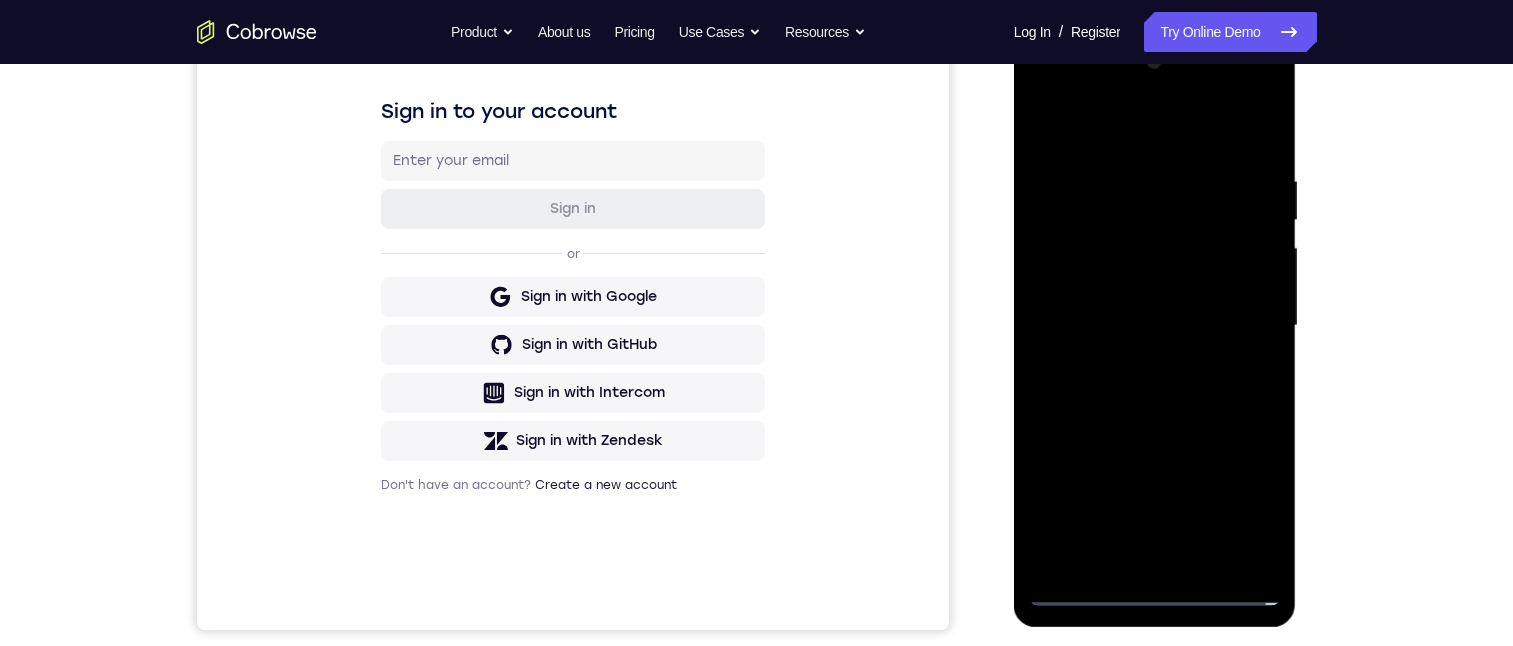 click at bounding box center [1155, 326] 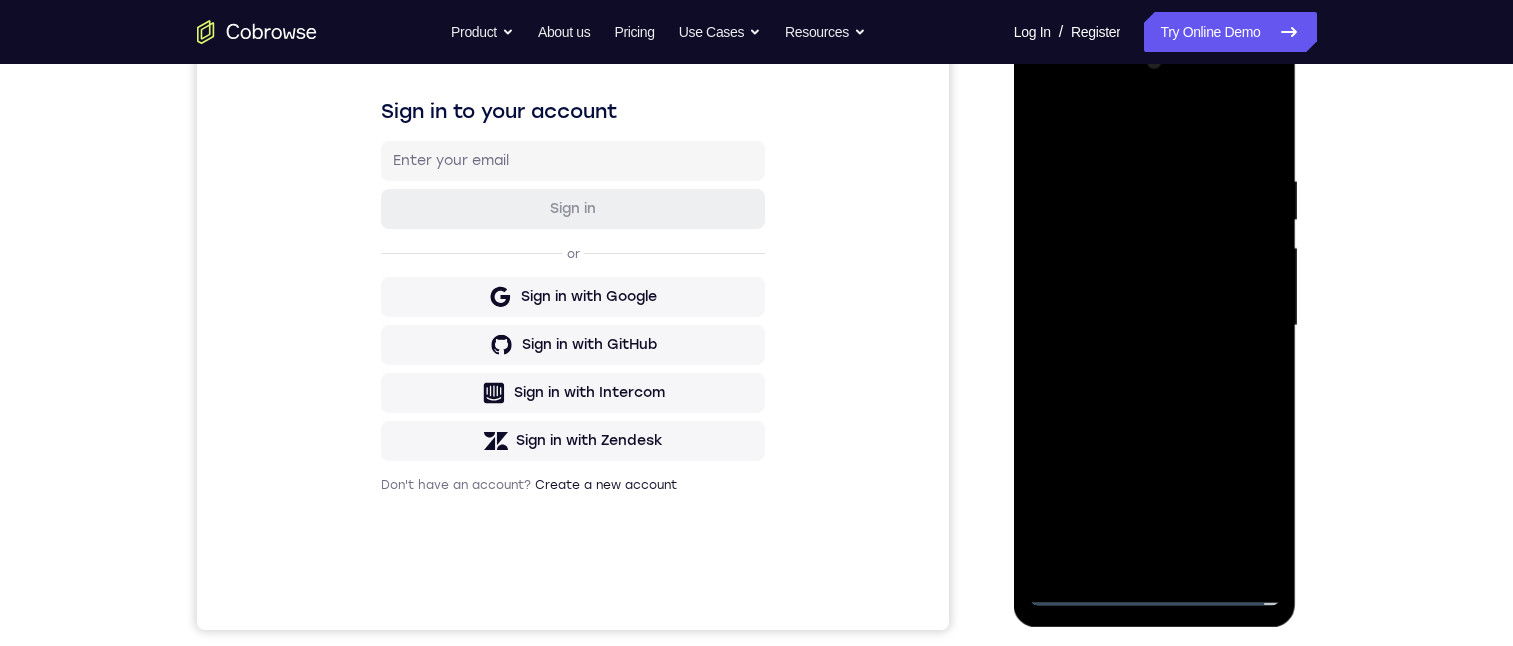 click at bounding box center [1155, 326] 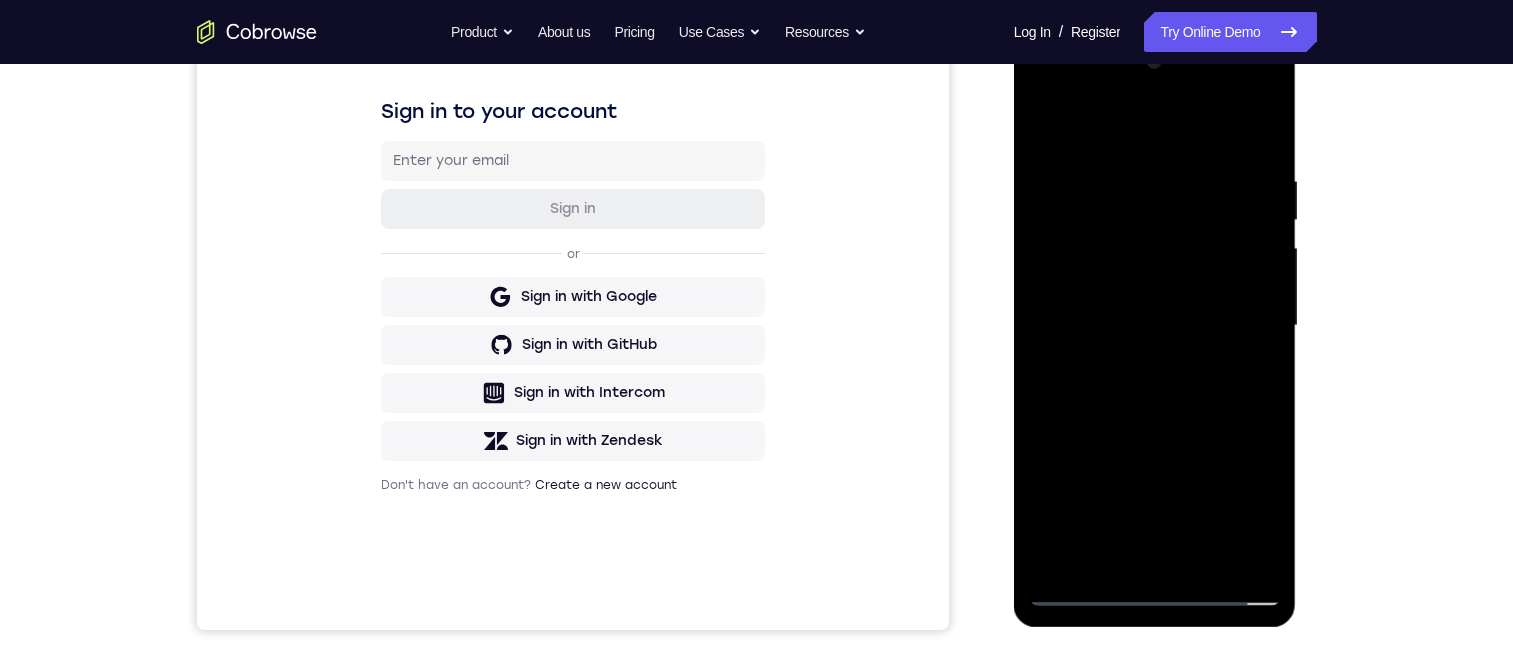 click at bounding box center (1155, 326) 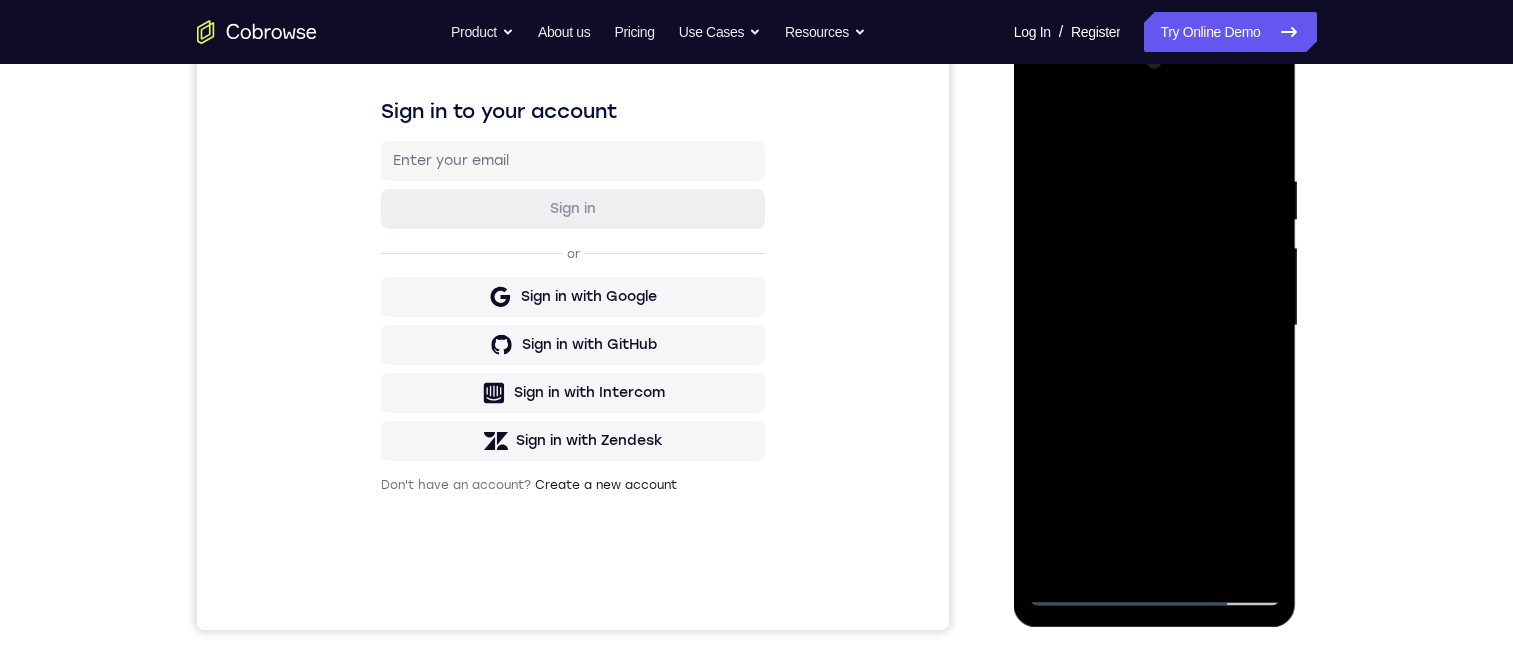 click at bounding box center (1155, 326) 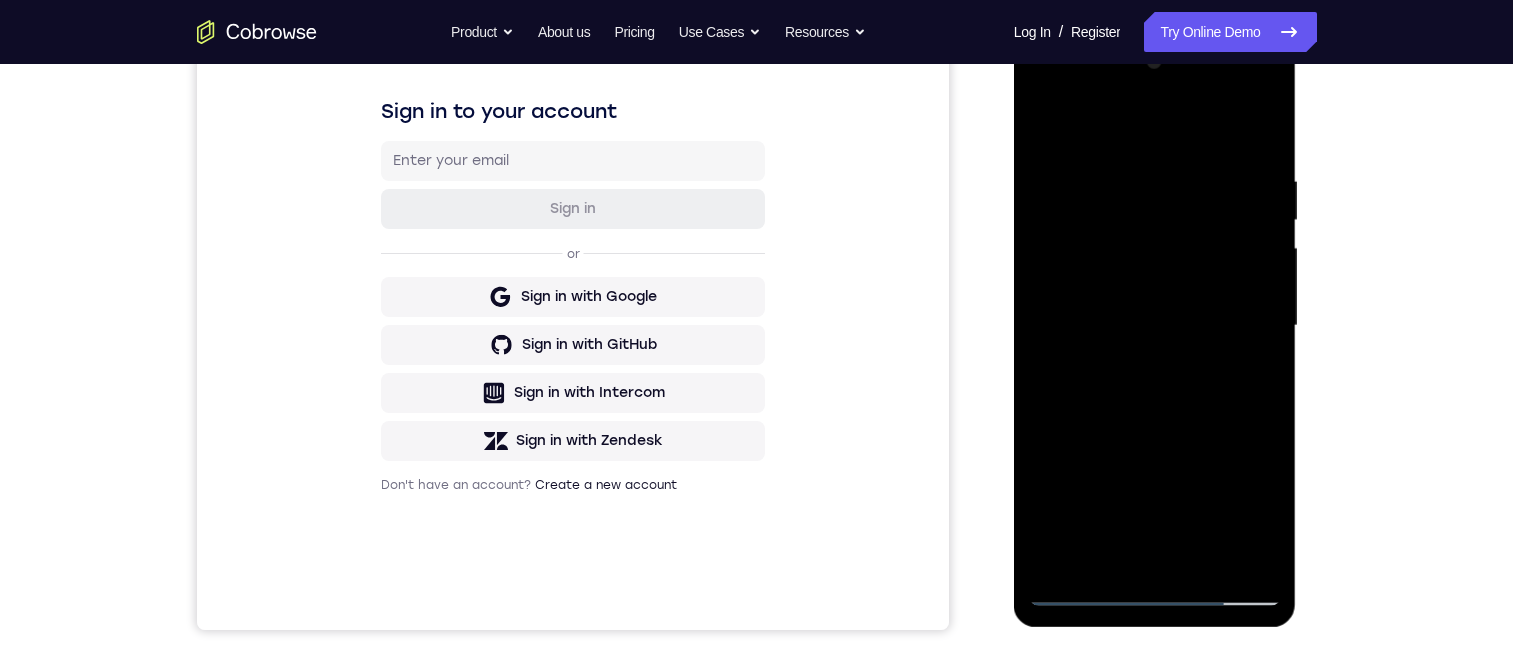 scroll, scrollTop: 500, scrollLeft: 0, axis: vertical 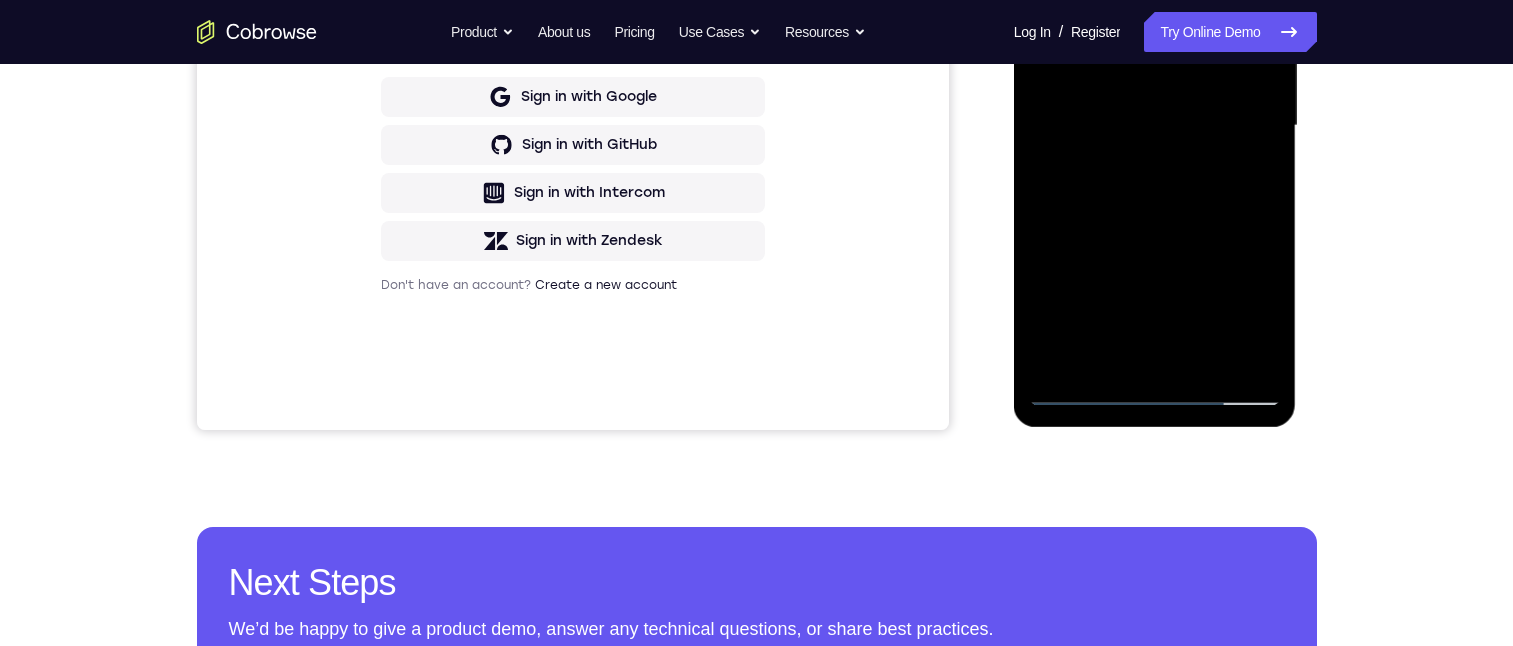 click at bounding box center [1155, 126] 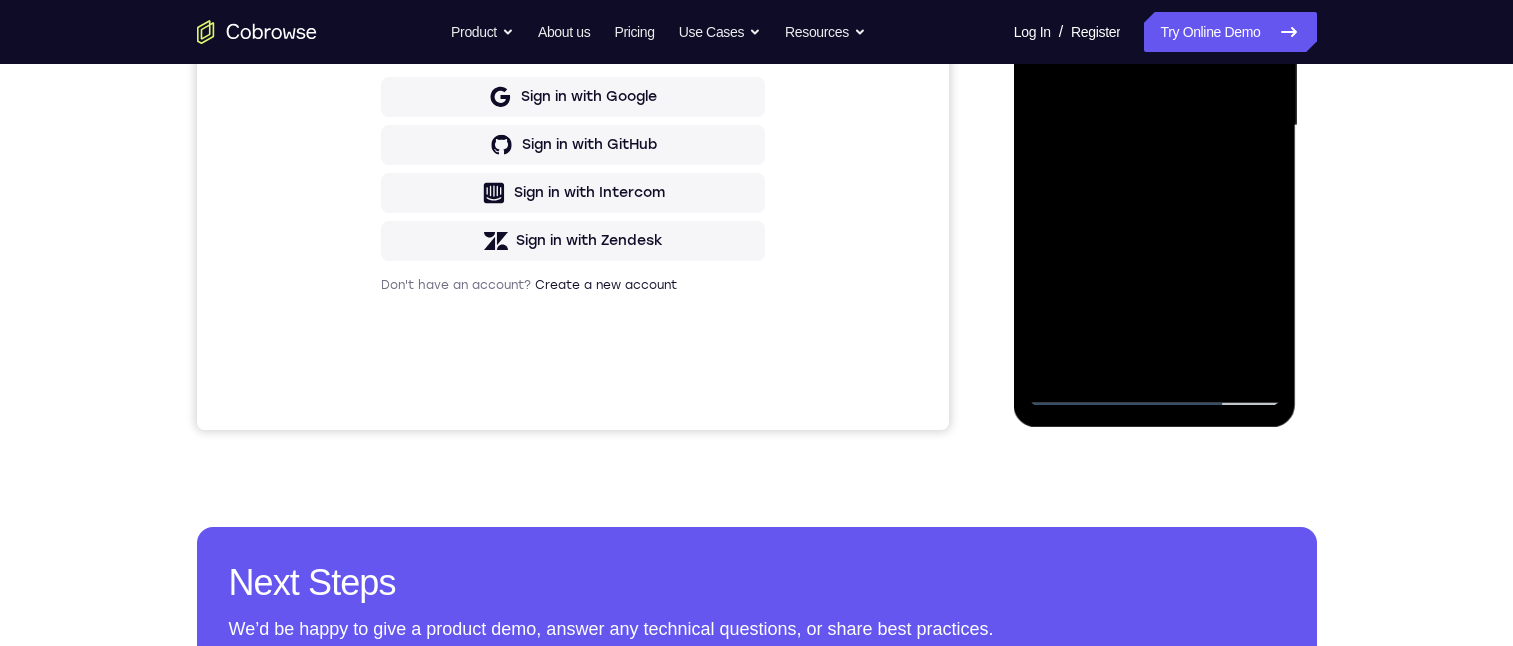 click at bounding box center [1155, 126] 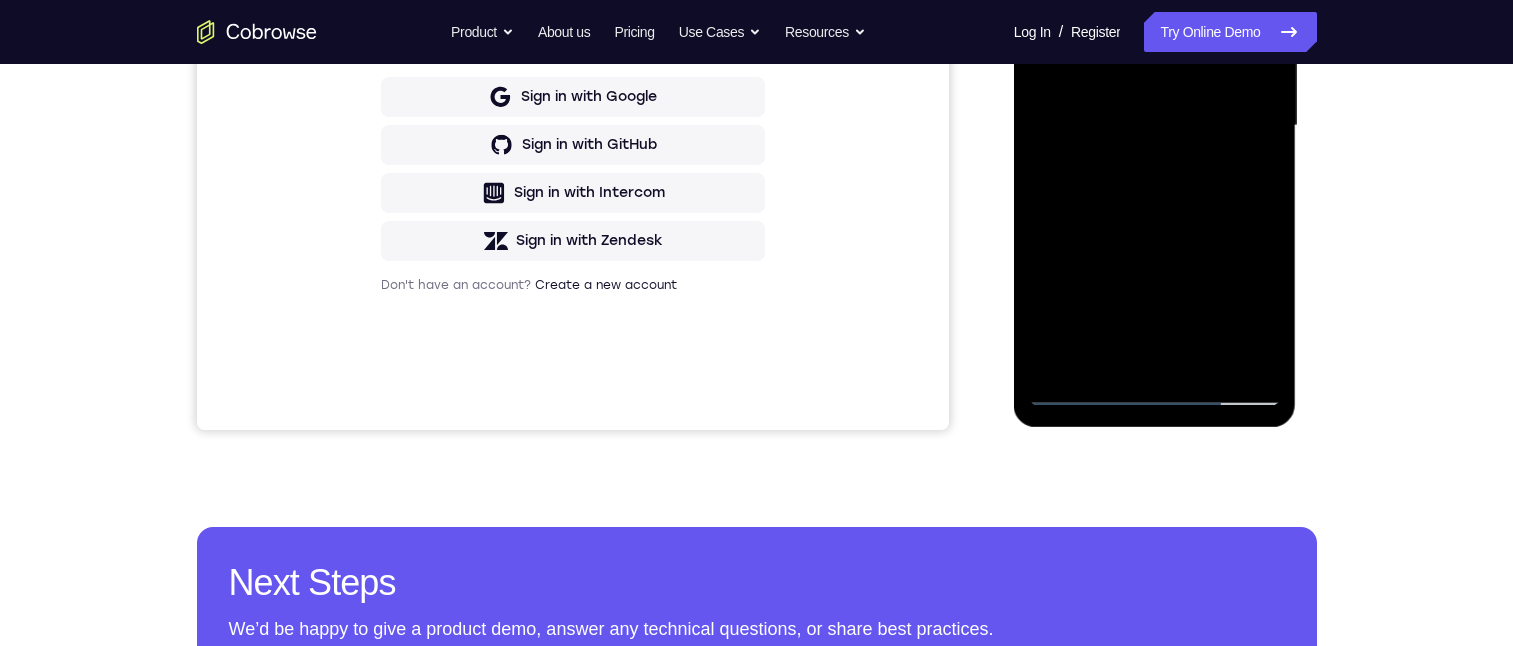 click at bounding box center (1155, 126) 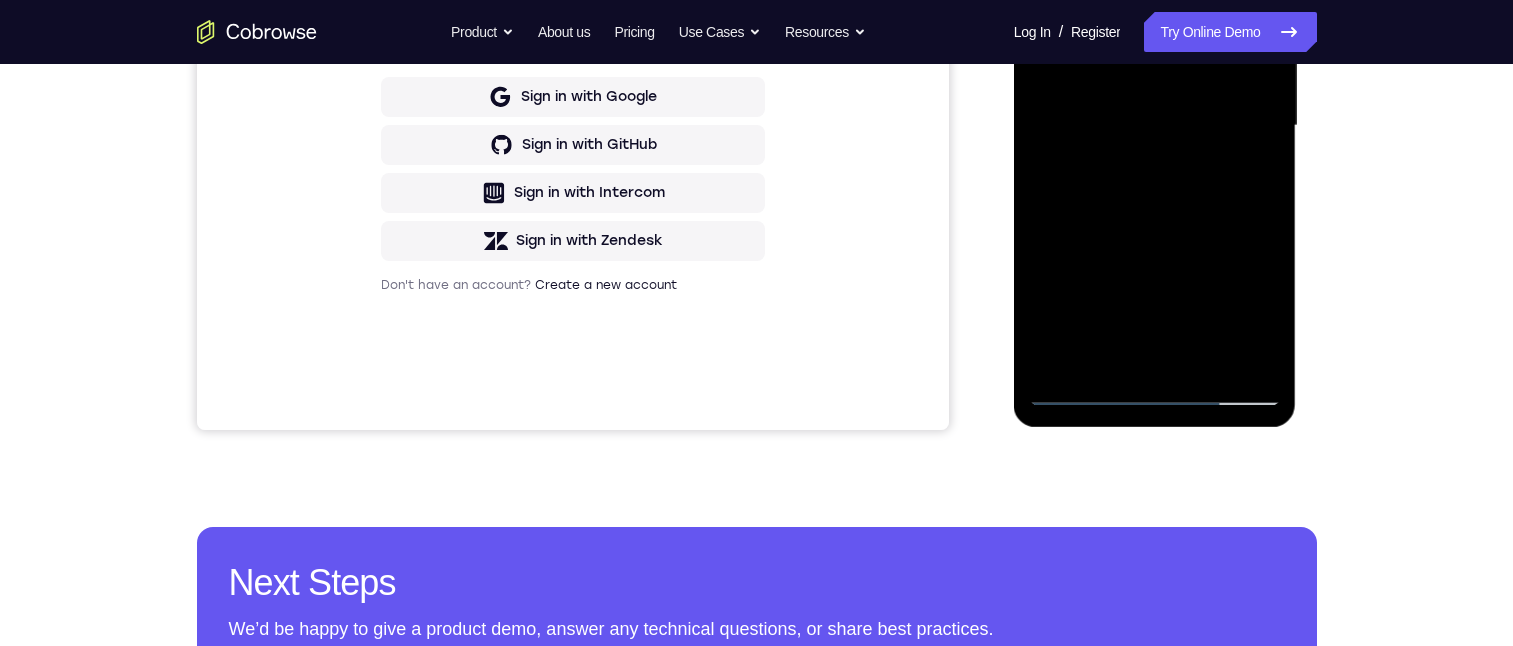 click at bounding box center (1155, 126) 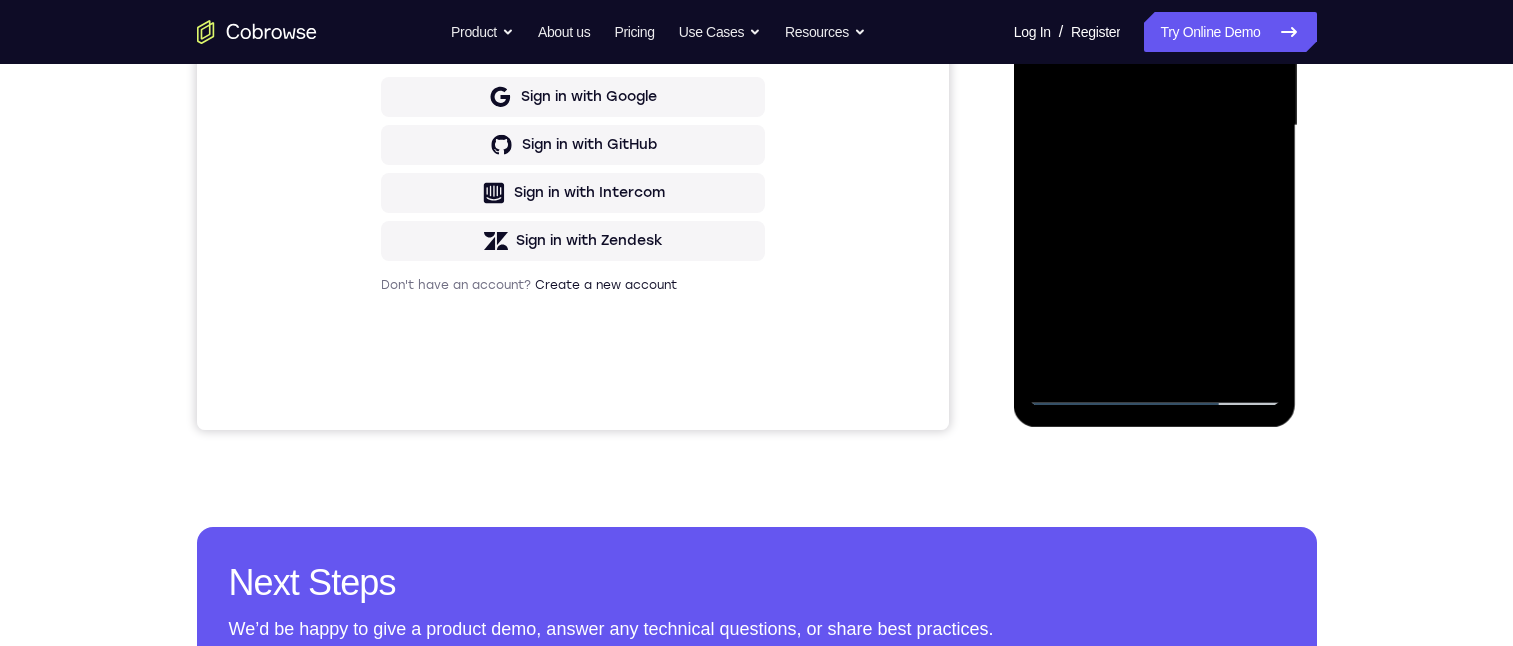 click at bounding box center (1155, 126) 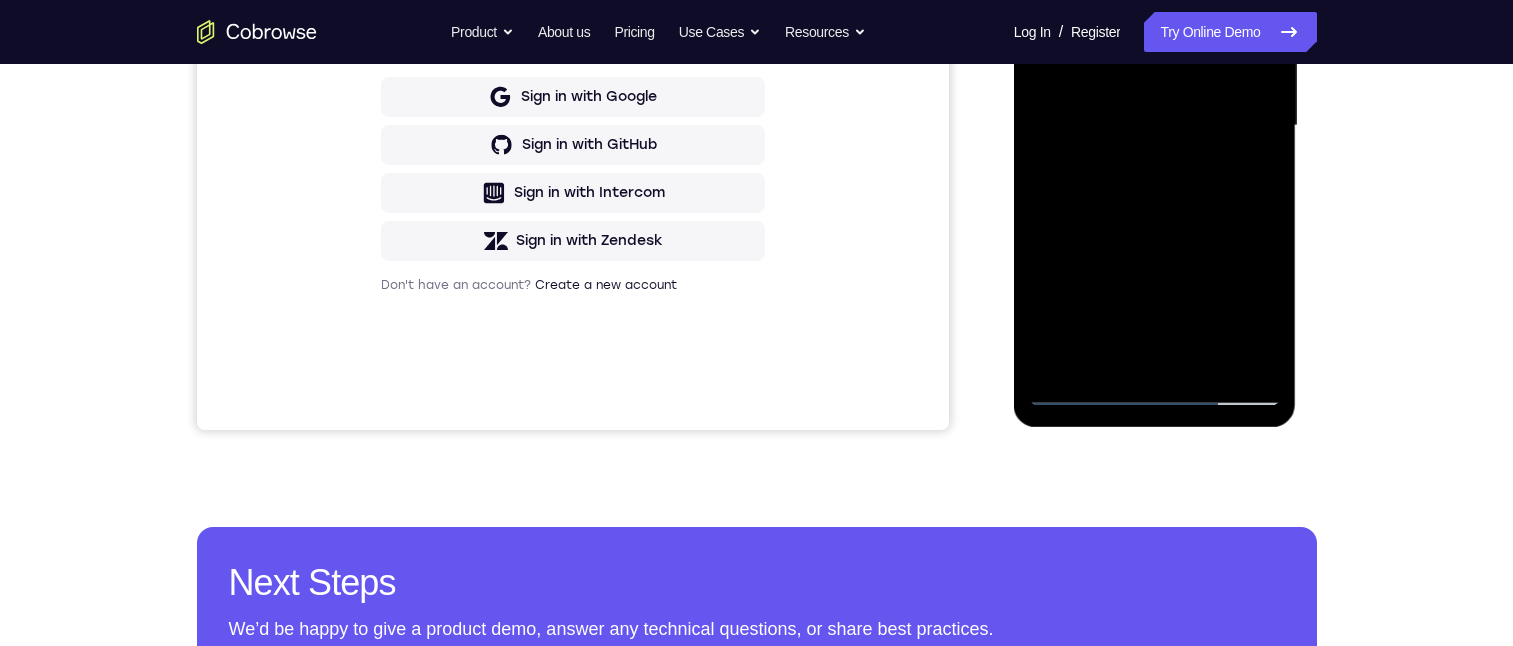 click at bounding box center [1155, 126] 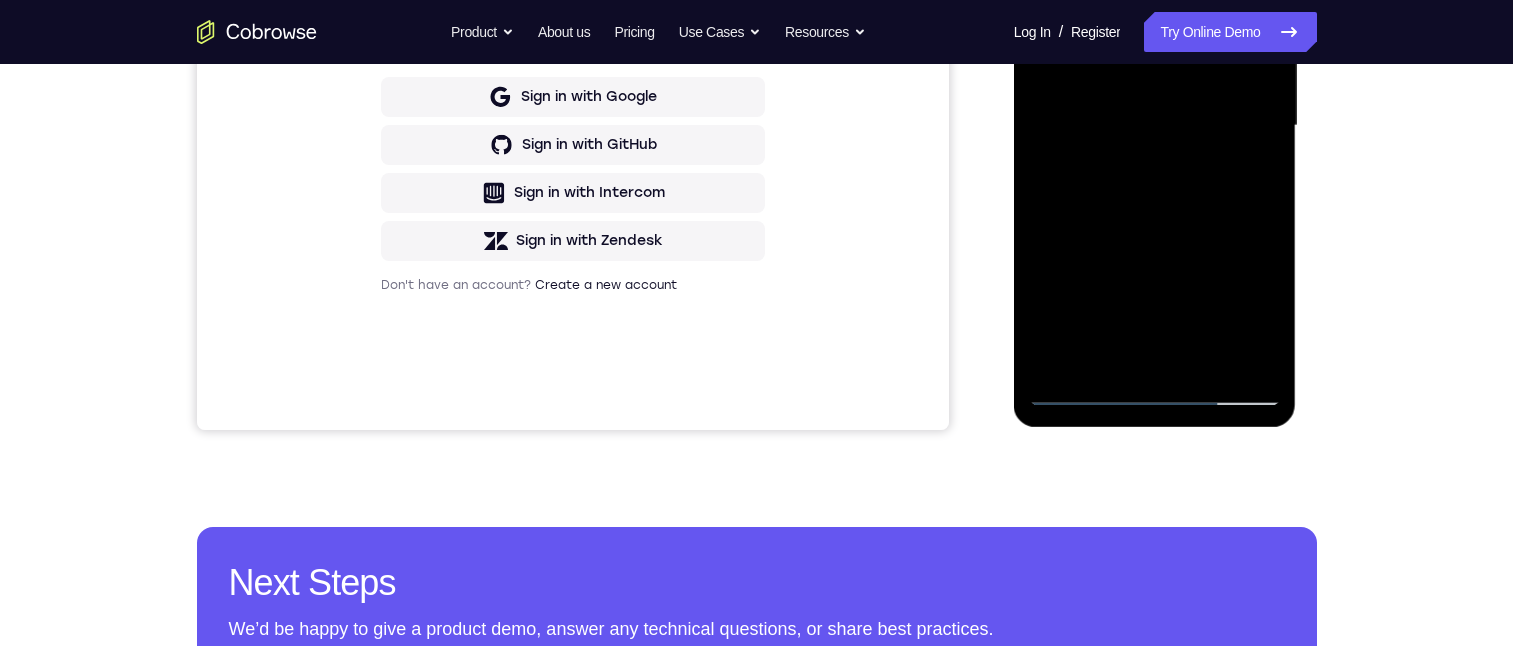 click at bounding box center [1155, 126] 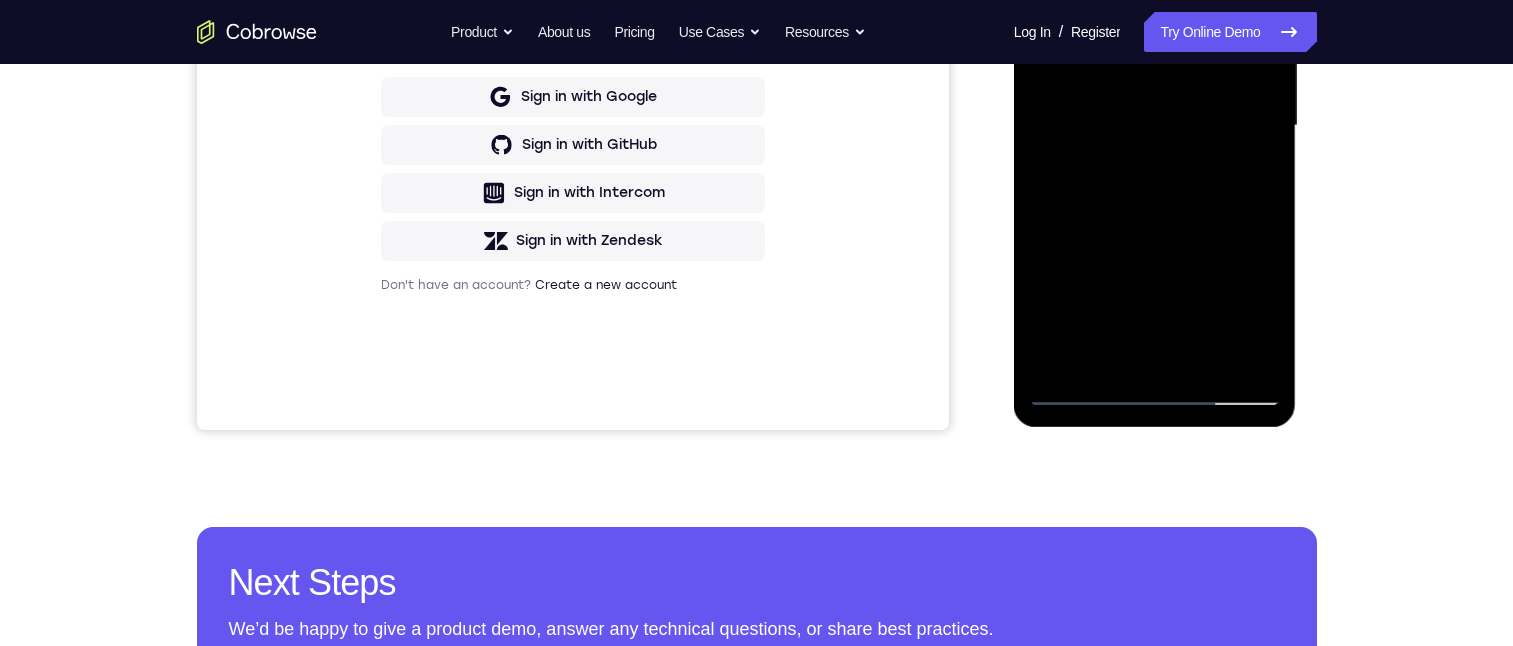 click at bounding box center [1155, 126] 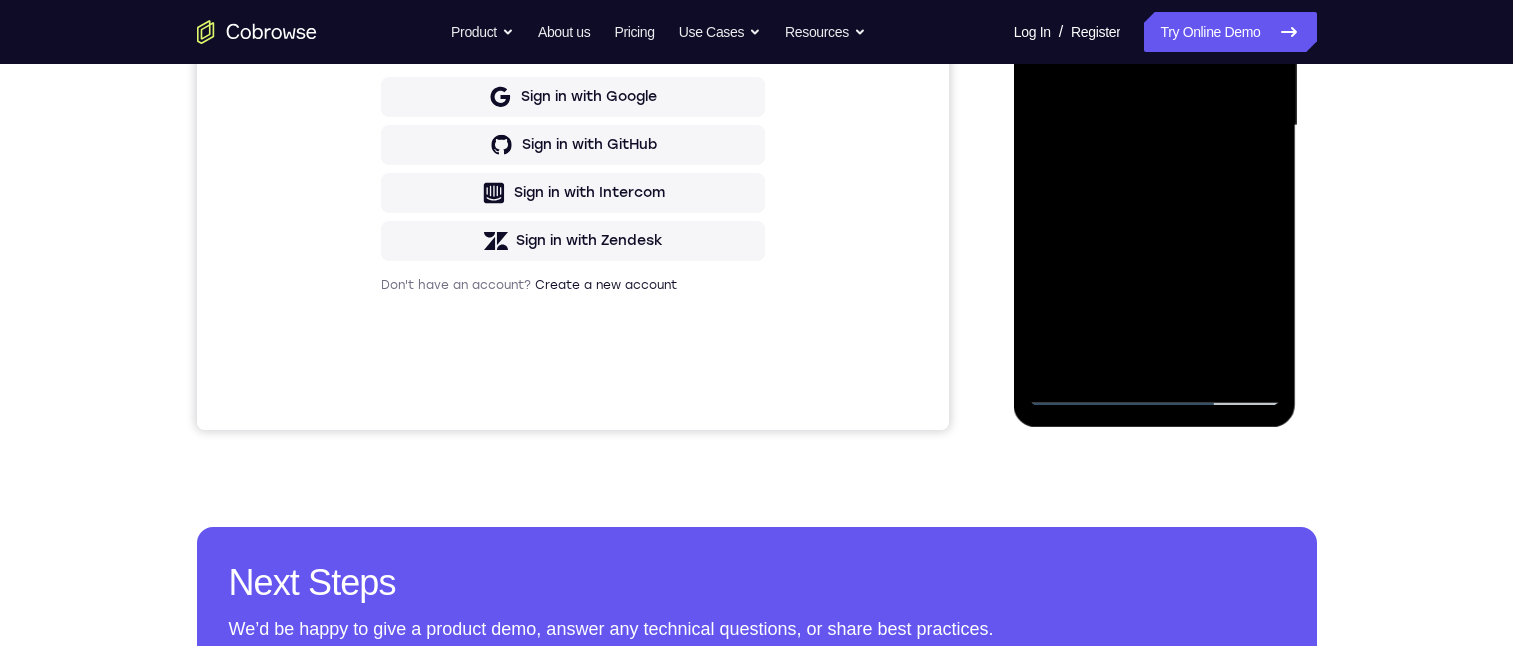click at bounding box center [1155, 126] 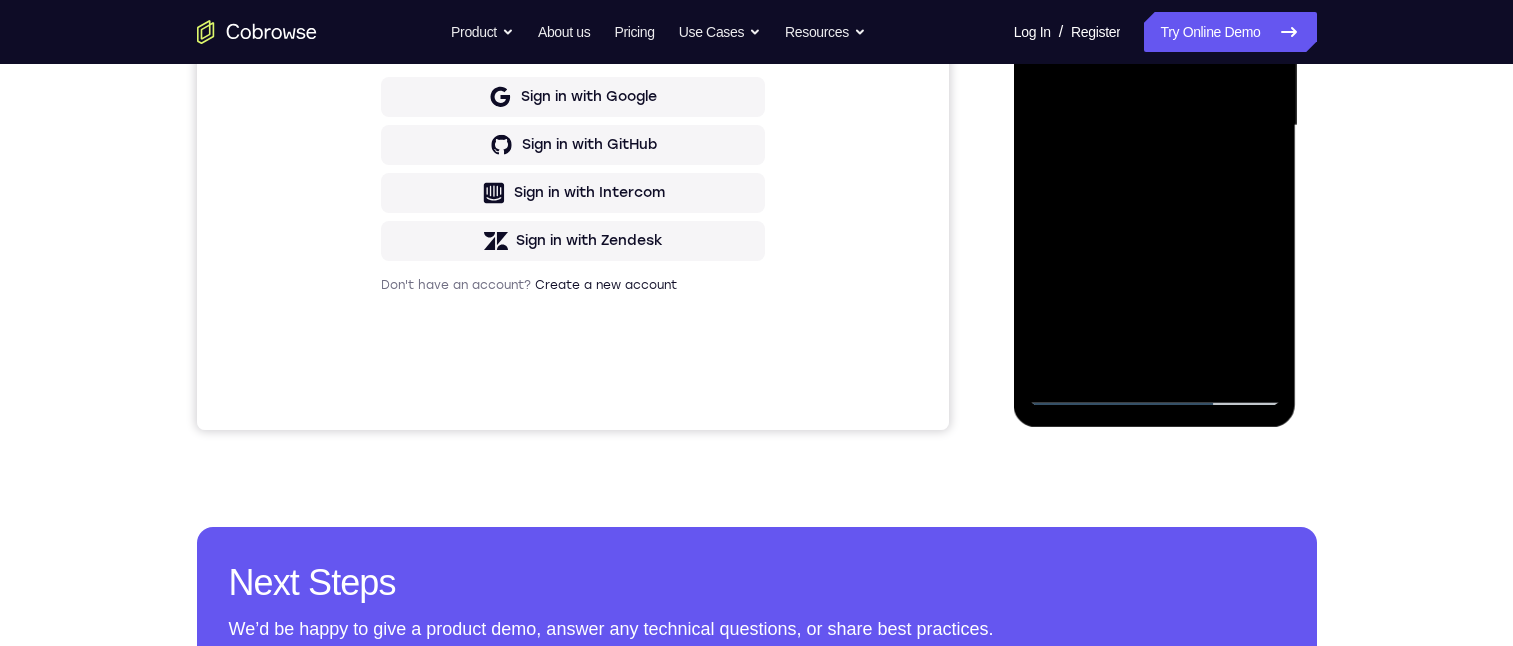 click at bounding box center [1155, 126] 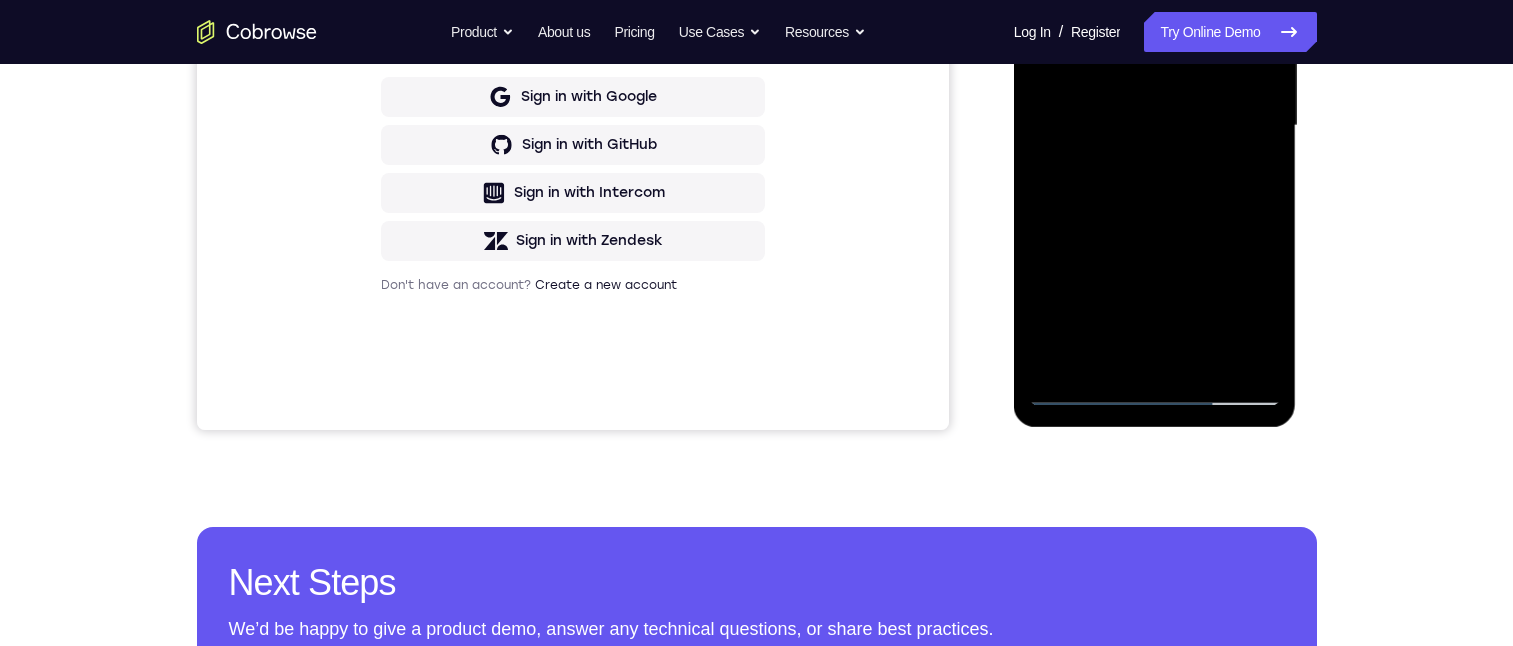 click at bounding box center [1155, 126] 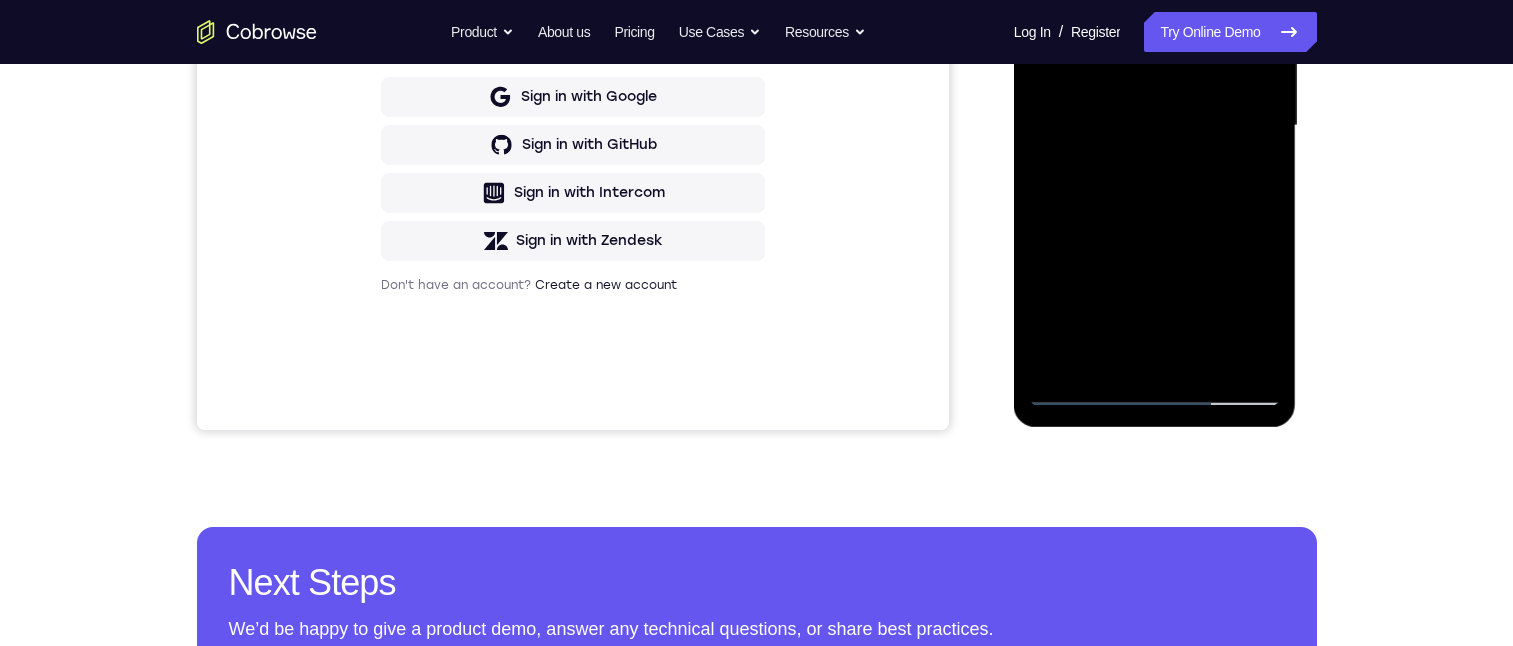 click at bounding box center (1155, 126) 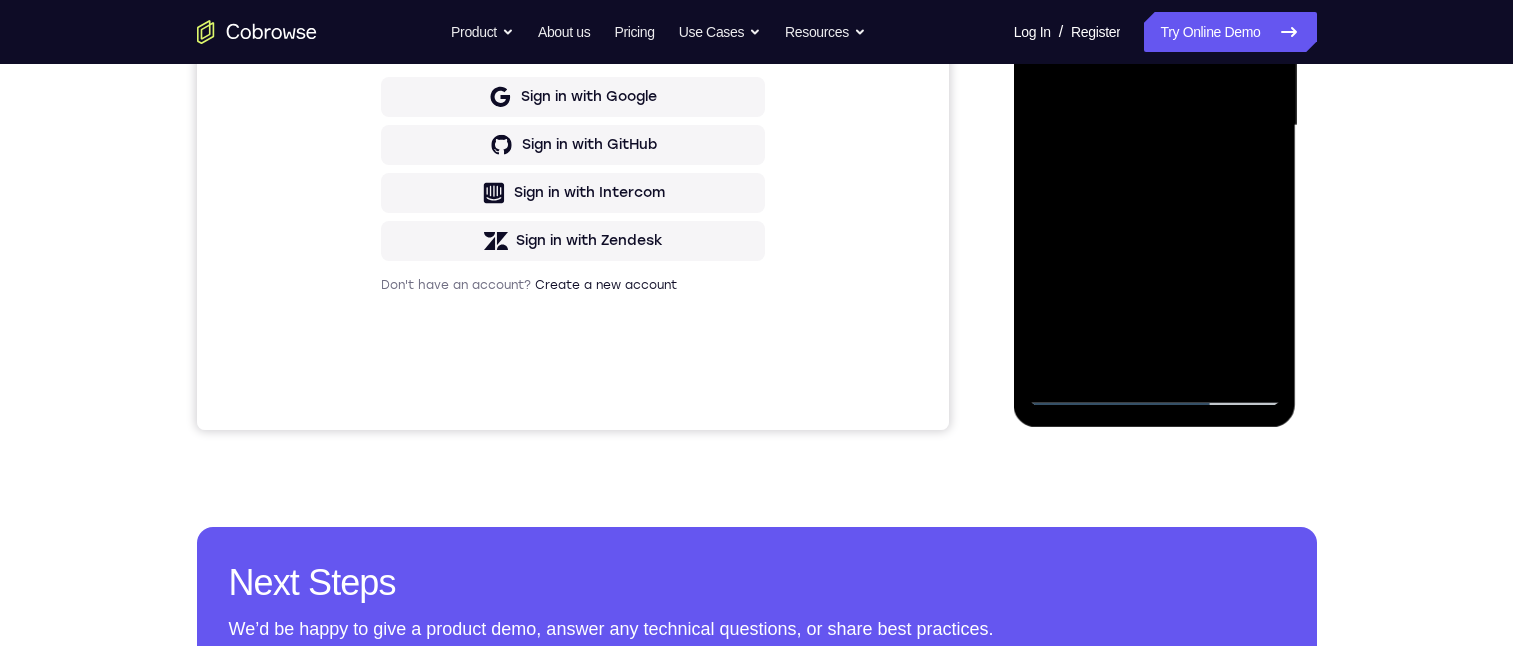 click at bounding box center (1155, 126) 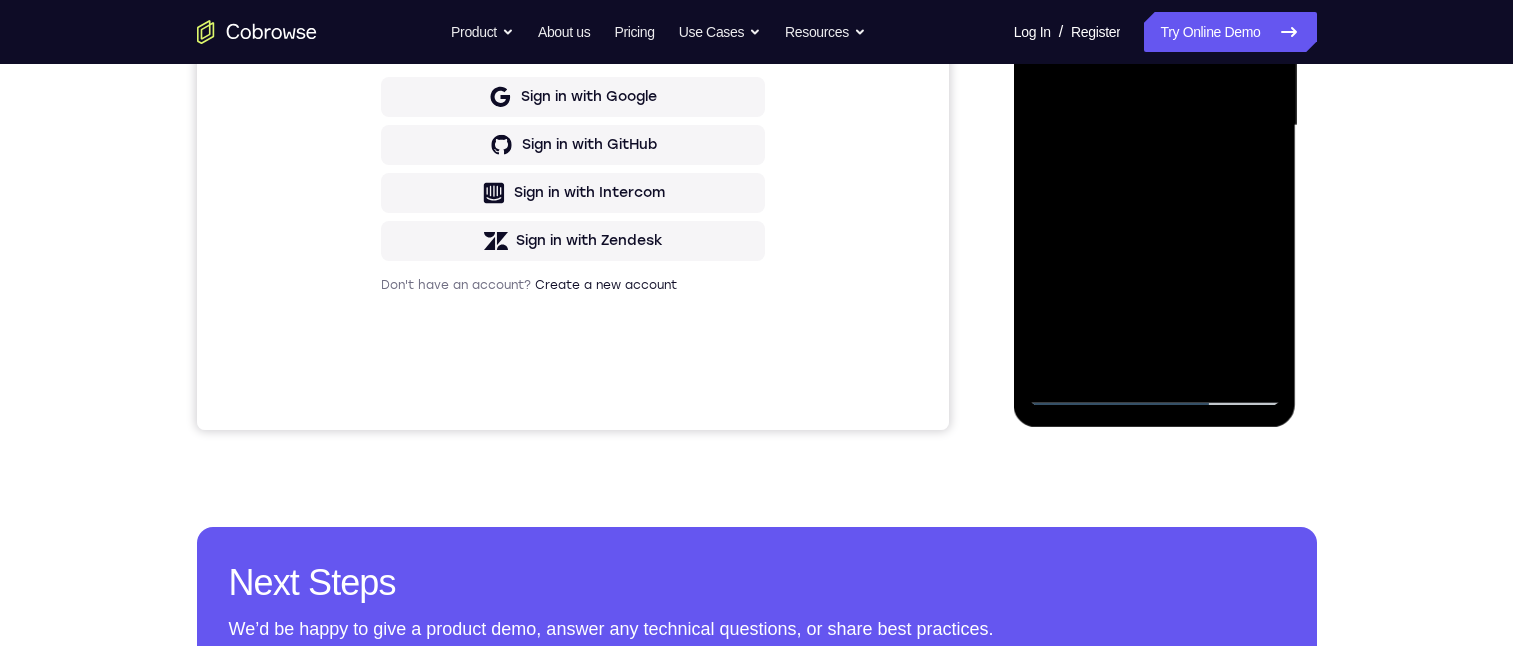 click at bounding box center [1155, 126] 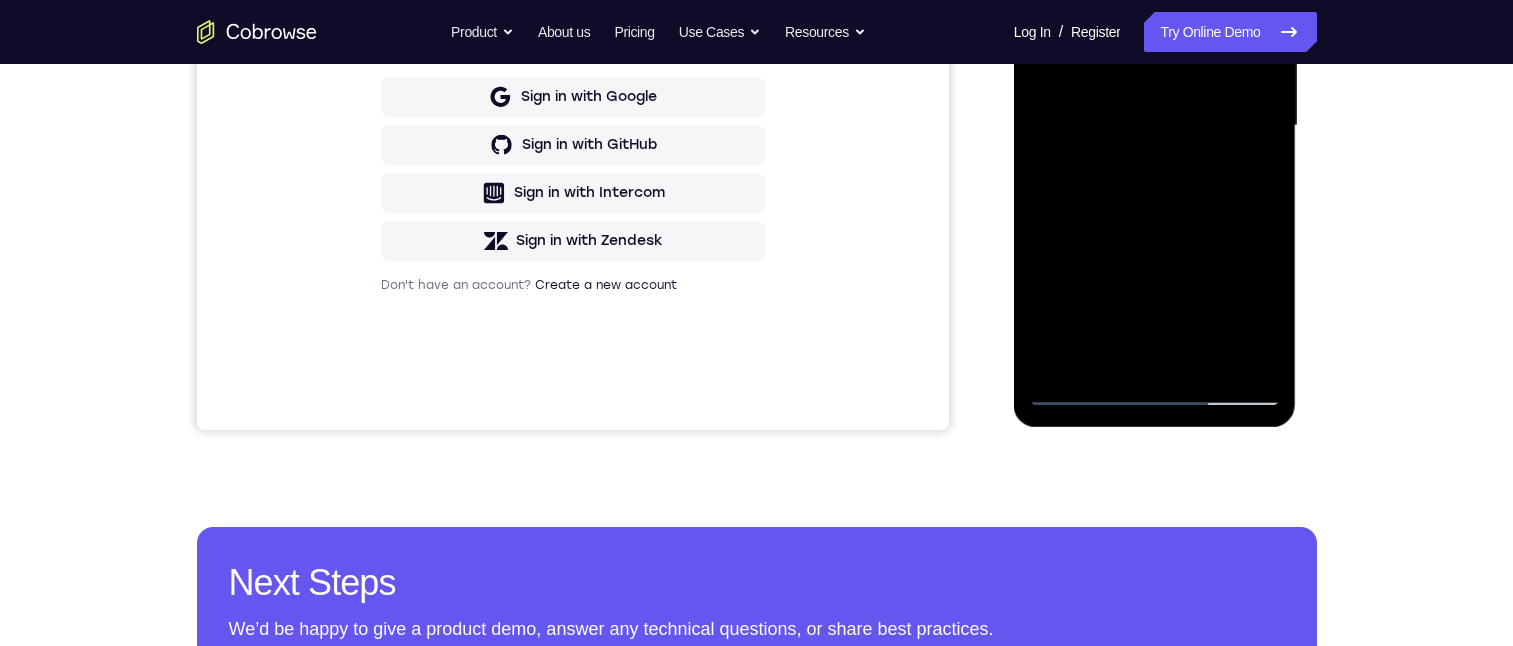 click at bounding box center [1155, 126] 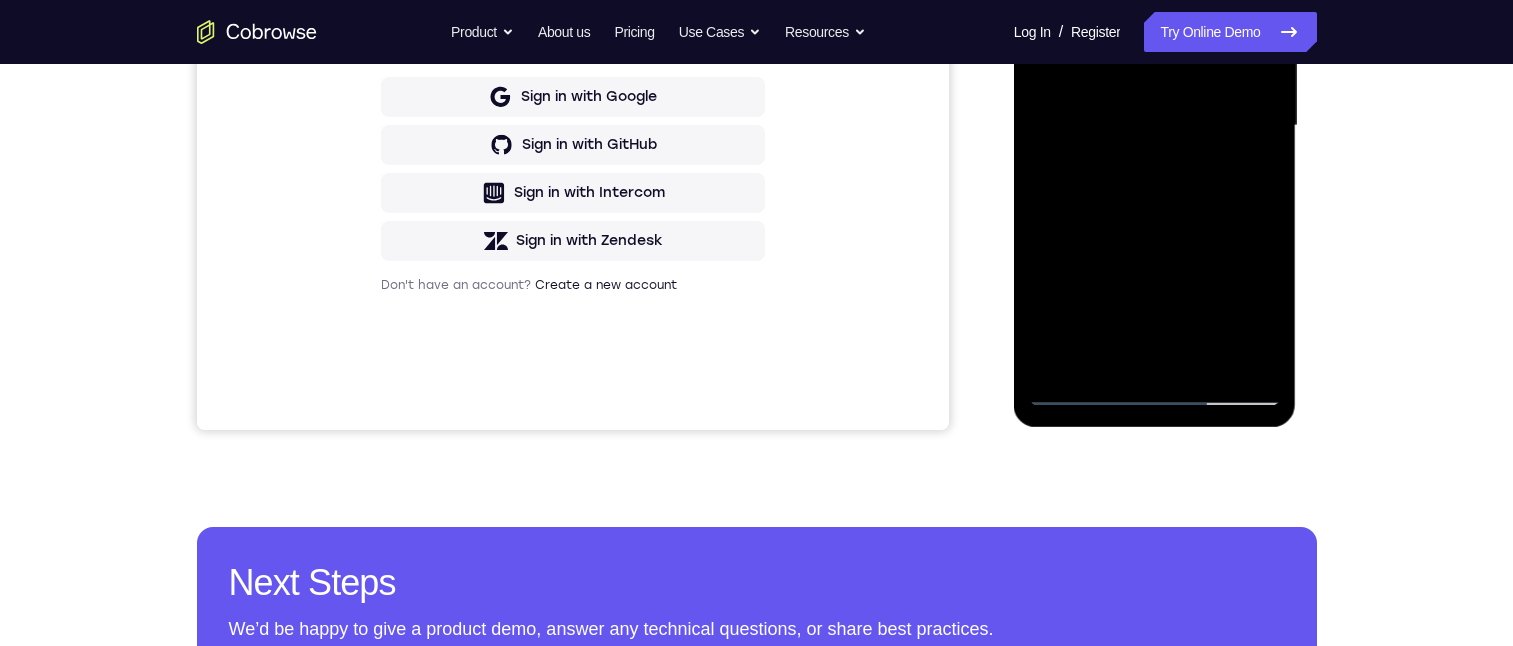 click at bounding box center [1155, 126] 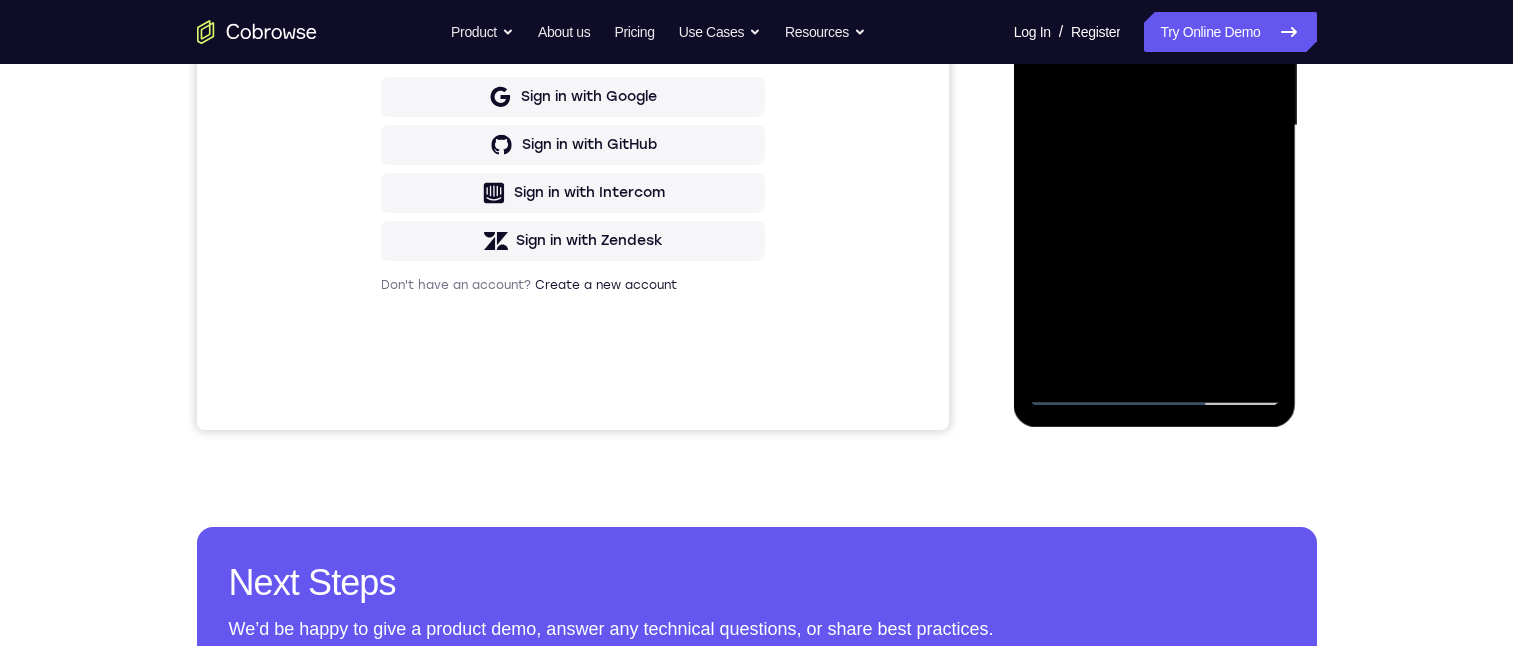 click at bounding box center [1155, 126] 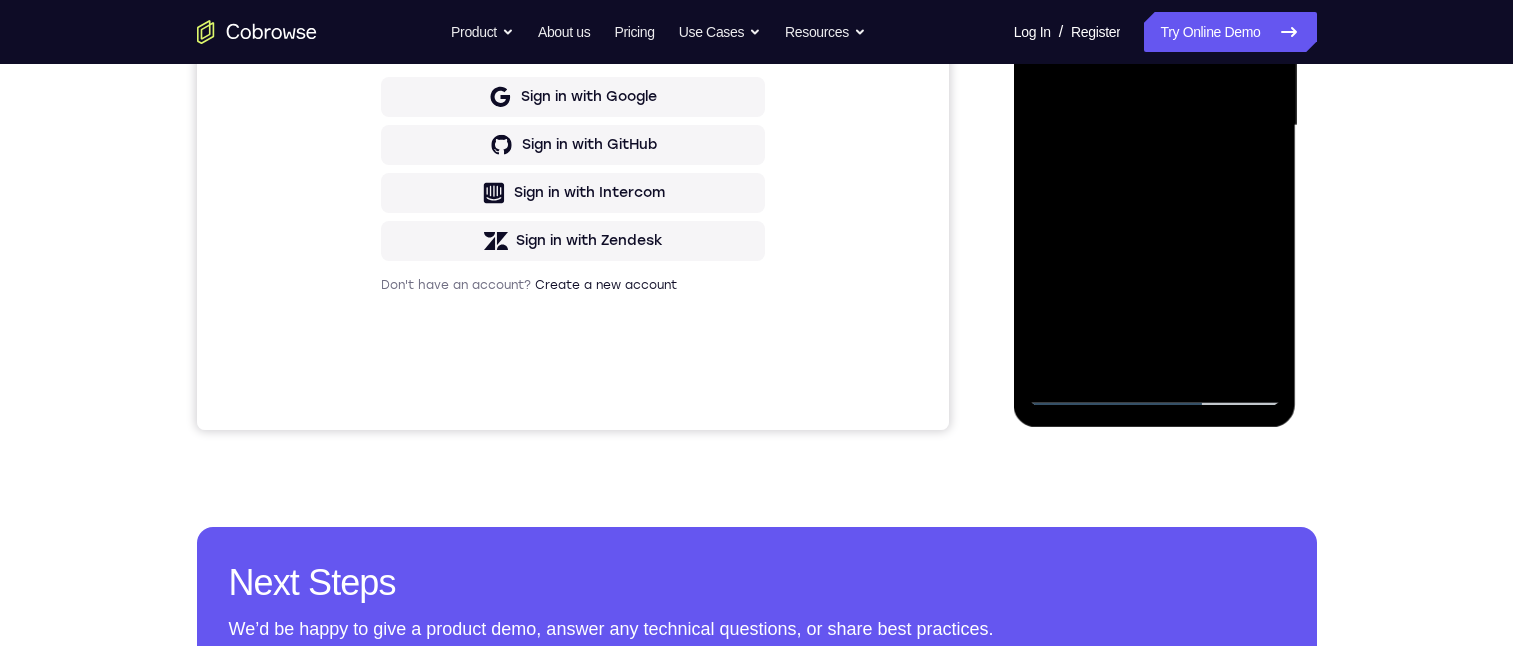 click at bounding box center (1155, 126) 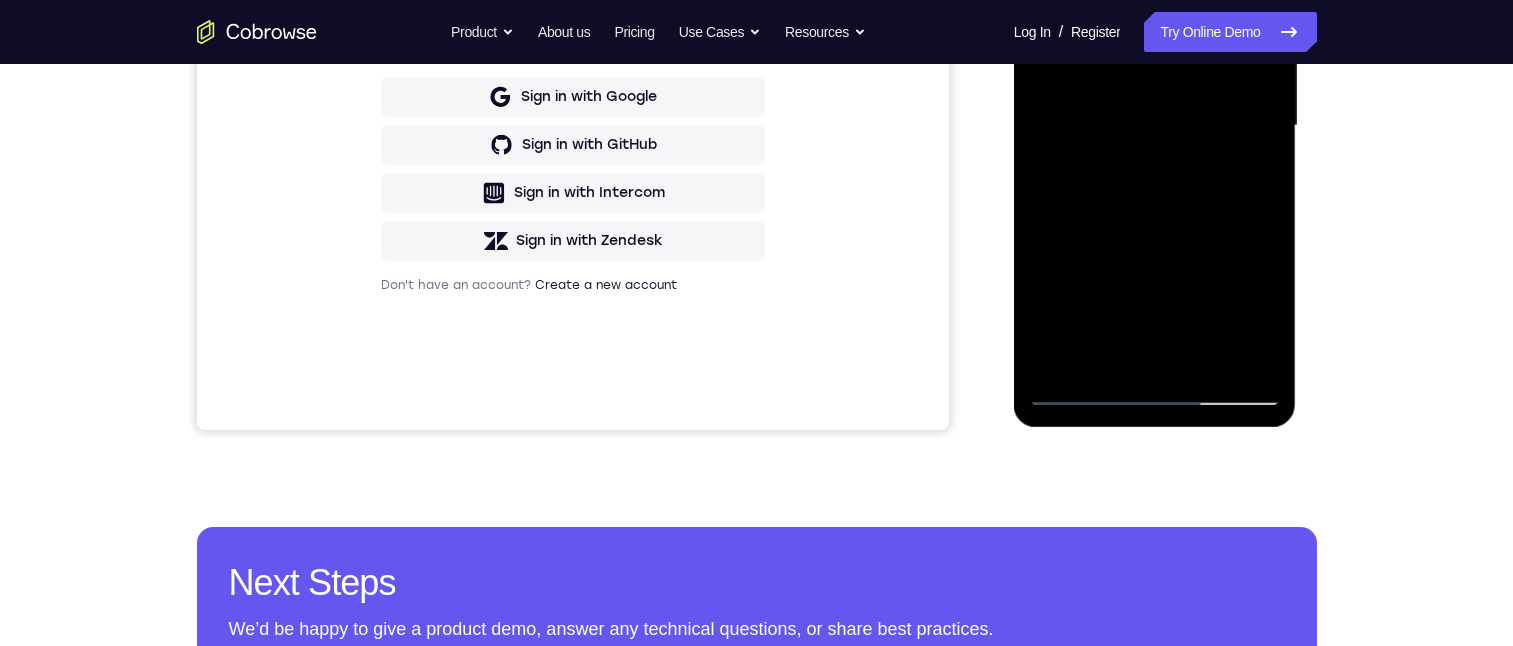 click at bounding box center [1155, 126] 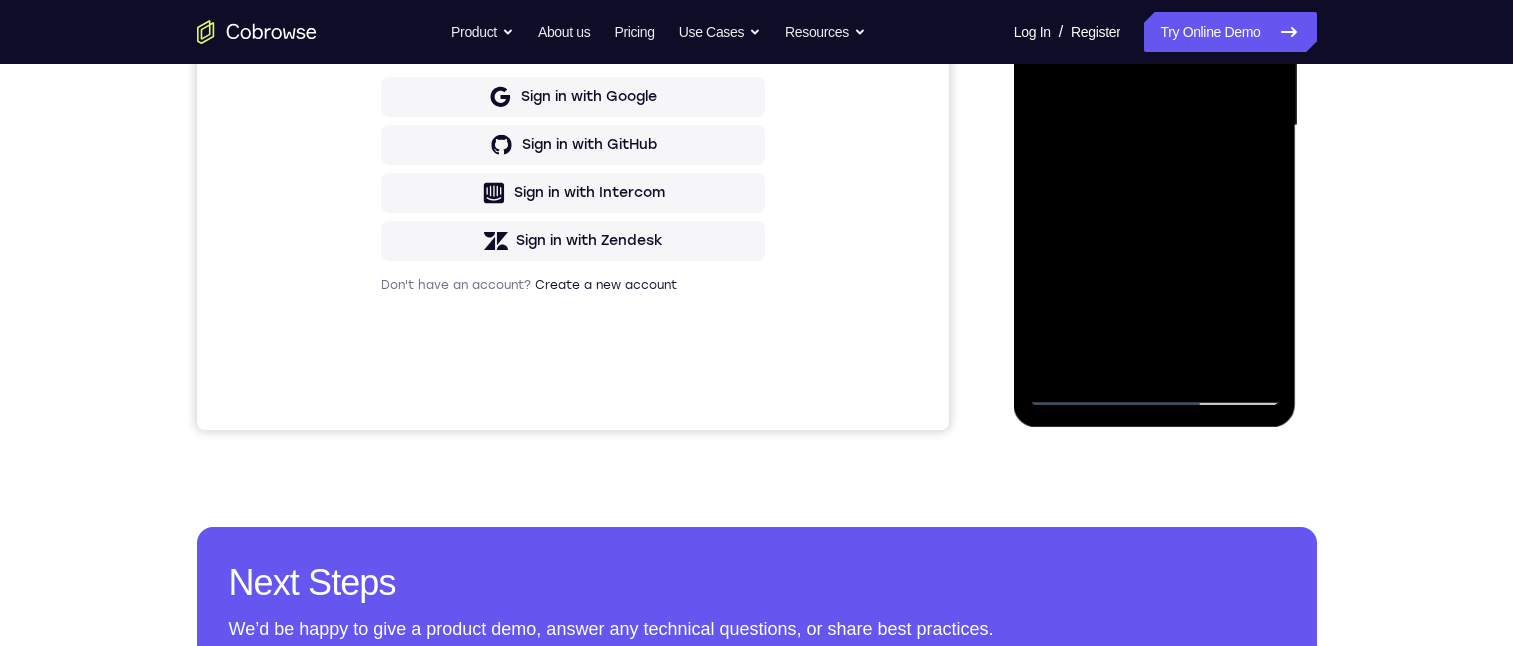 click at bounding box center (1155, 126) 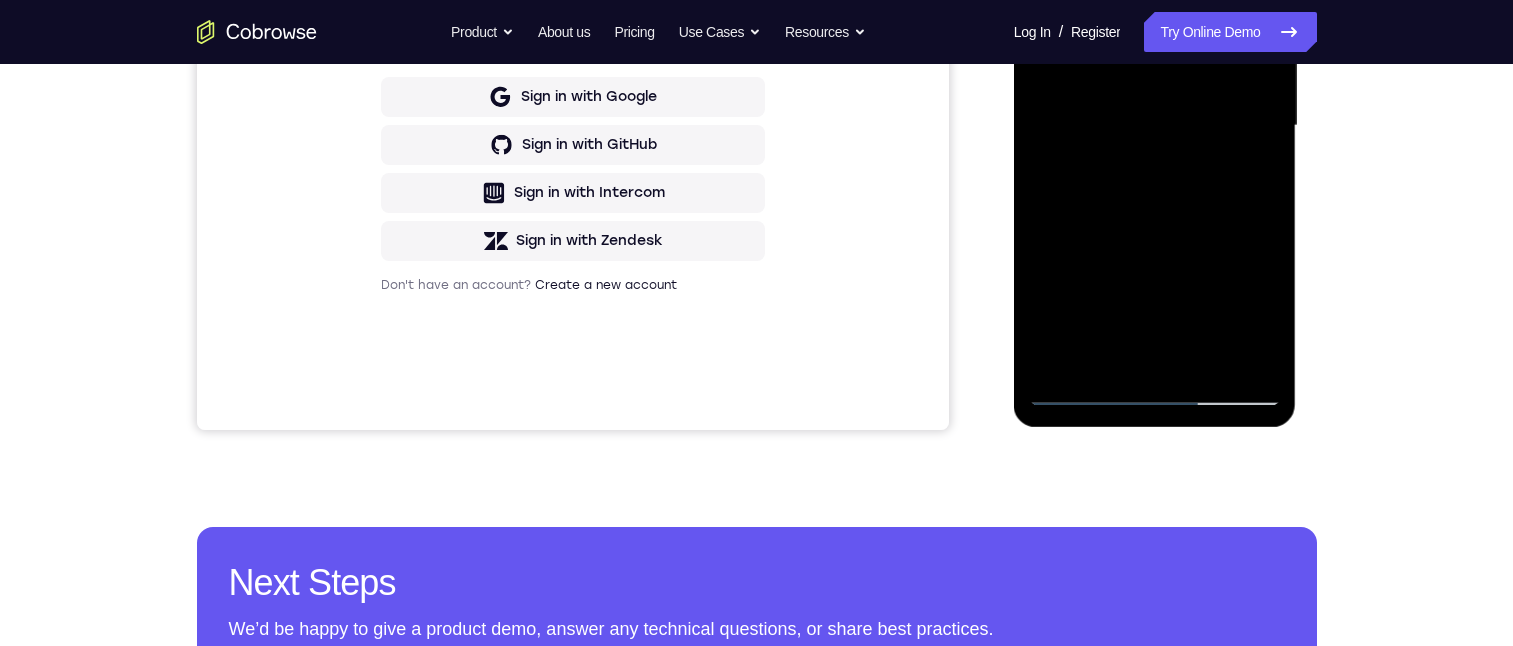 click at bounding box center (1155, 126) 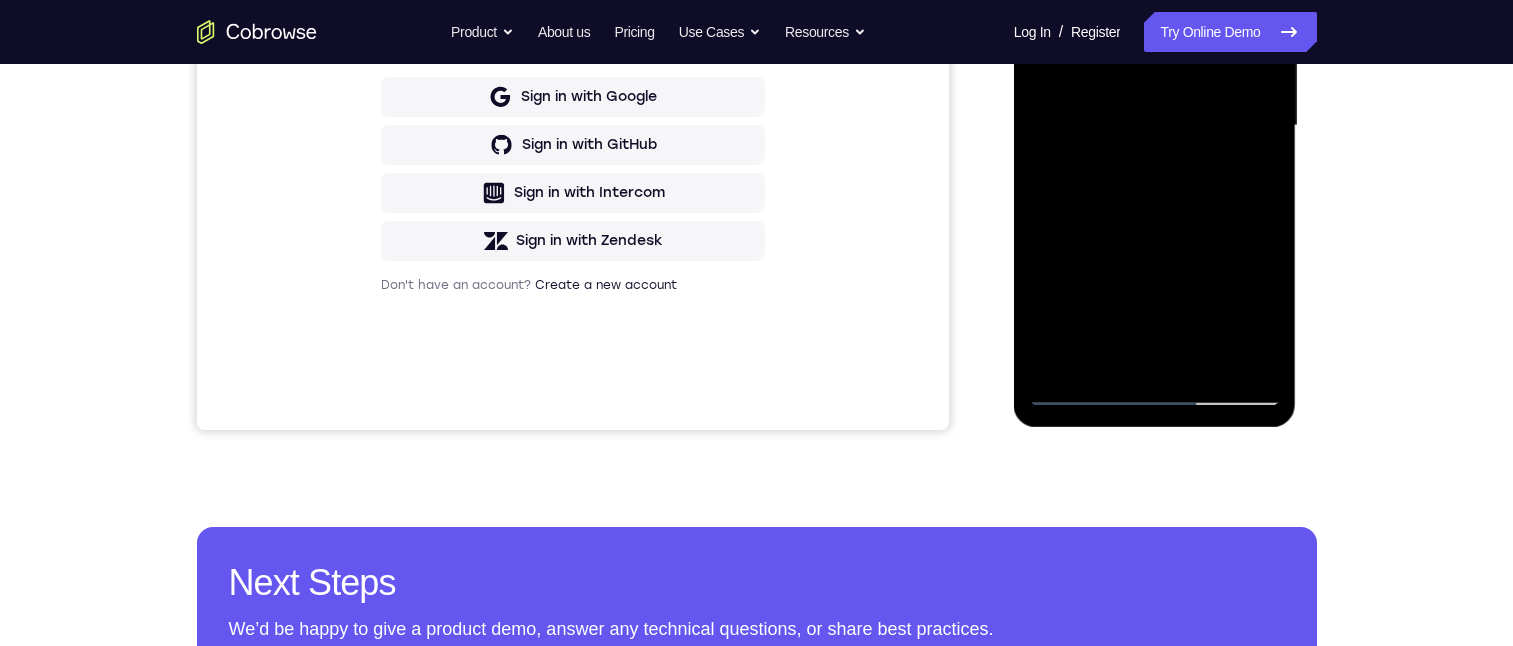 click at bounding box center [1155, 126] 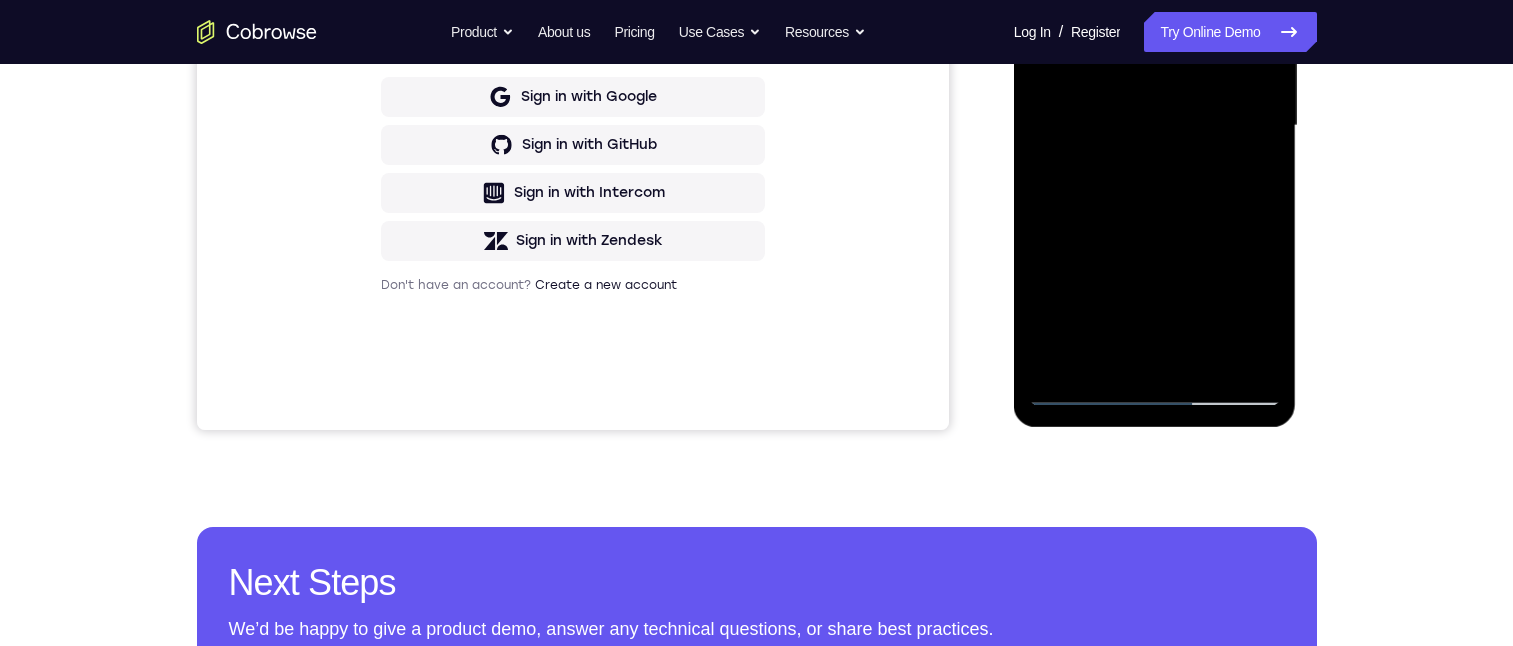 click at bounding box center (1155, 126) 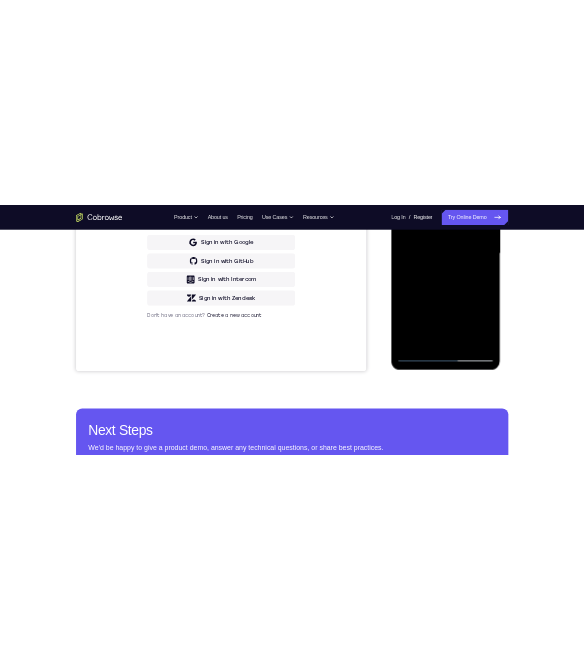 scroll, scrollTop: 300, scrollLeft: 0, axis: vertical 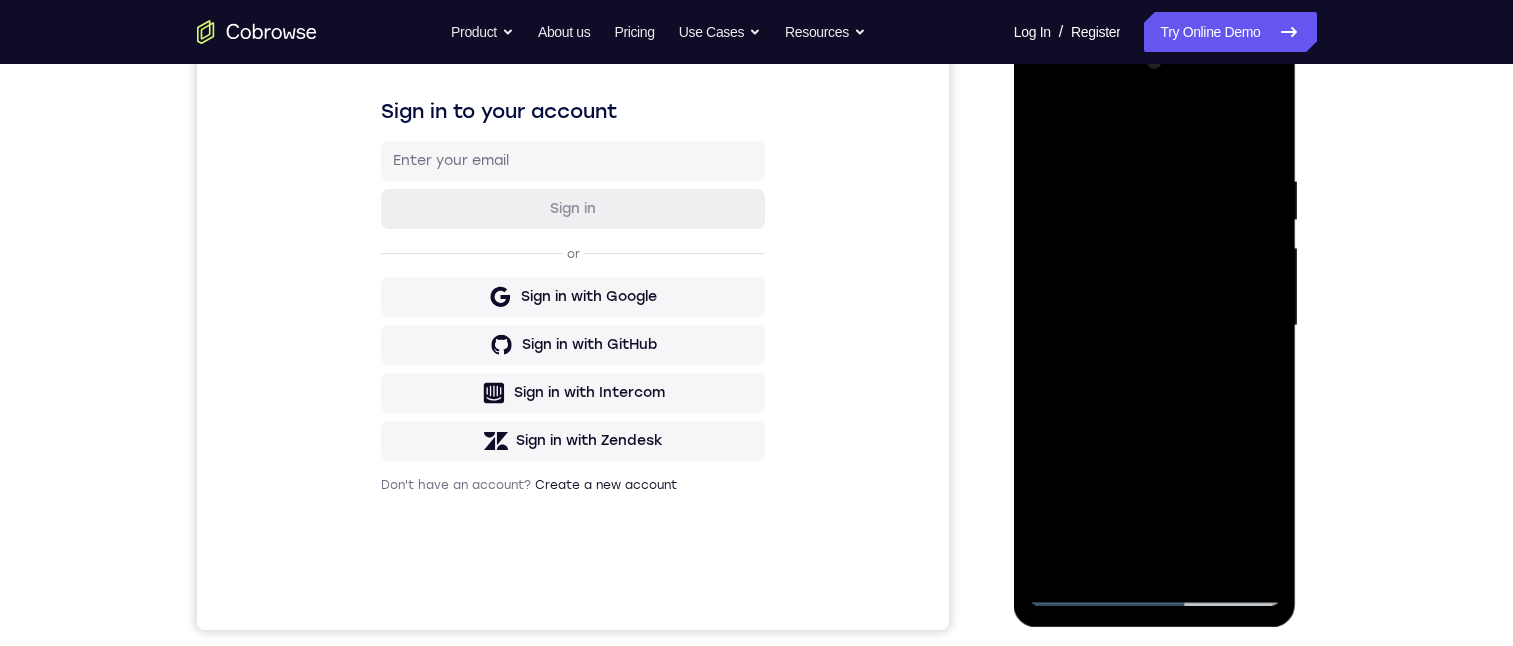 click at bounding box center [1155, 326] 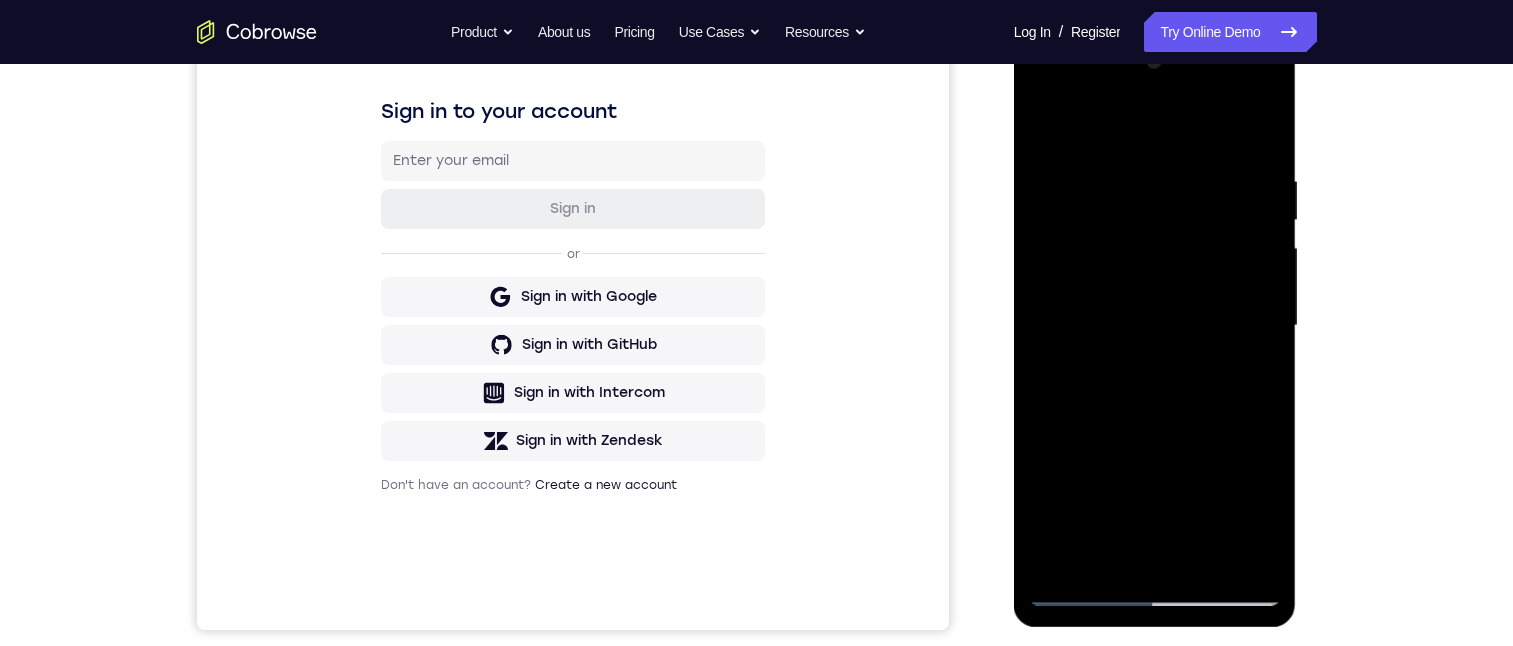 click at bounding box center (1155, 326) 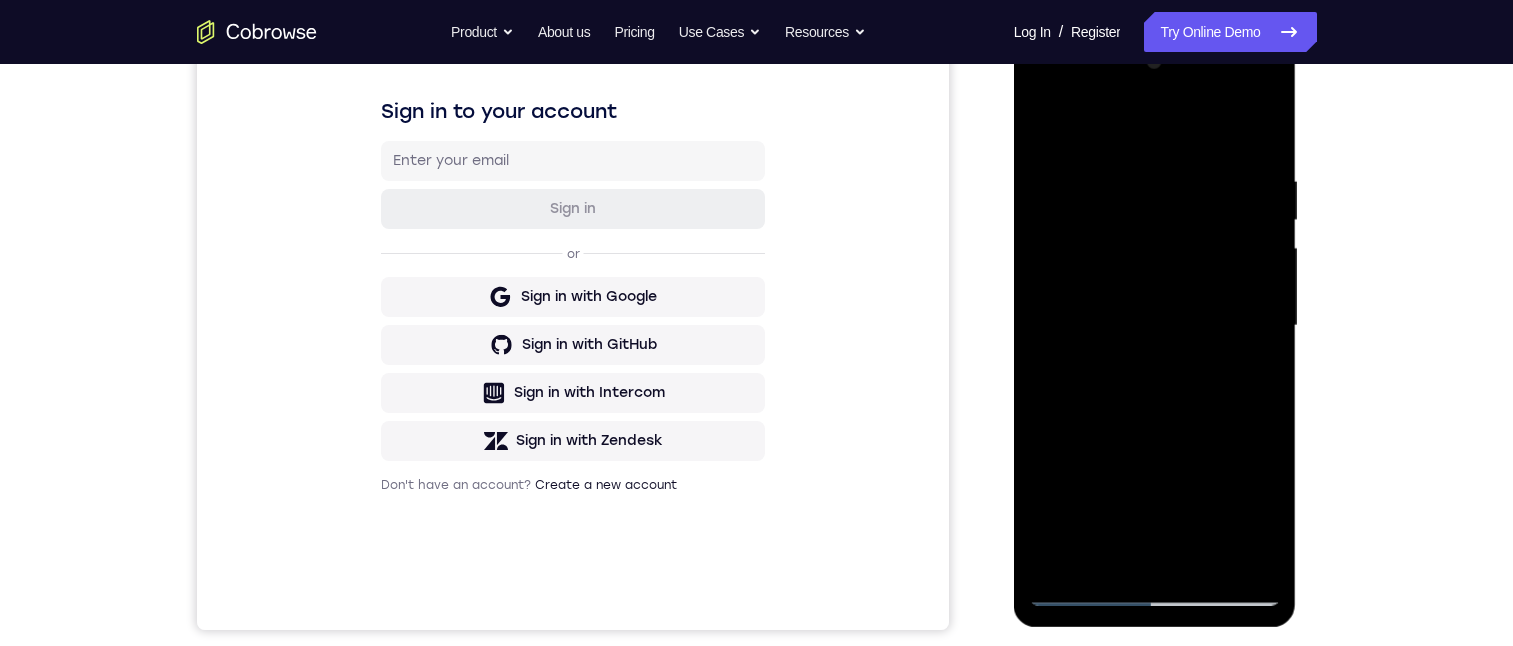 click at bounding box center (1155, 326) 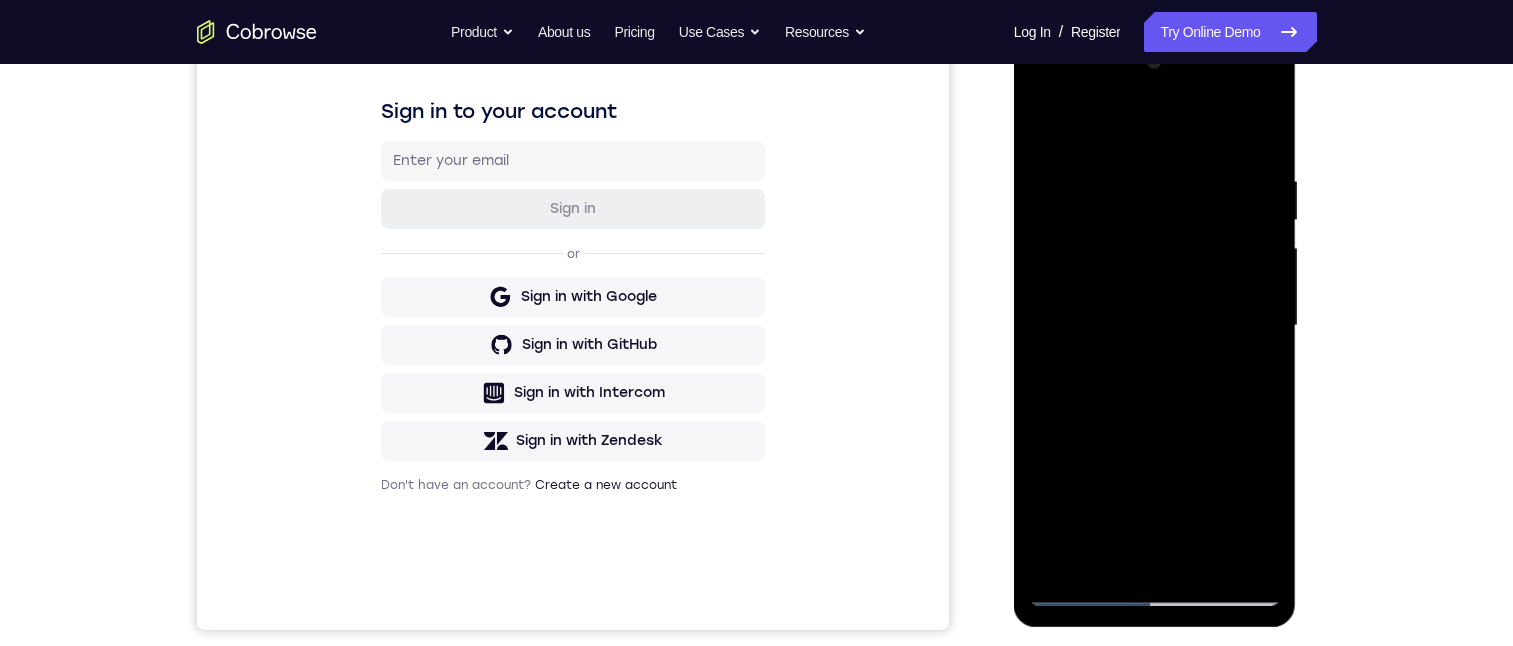 click at bounding box center [1155, 326] 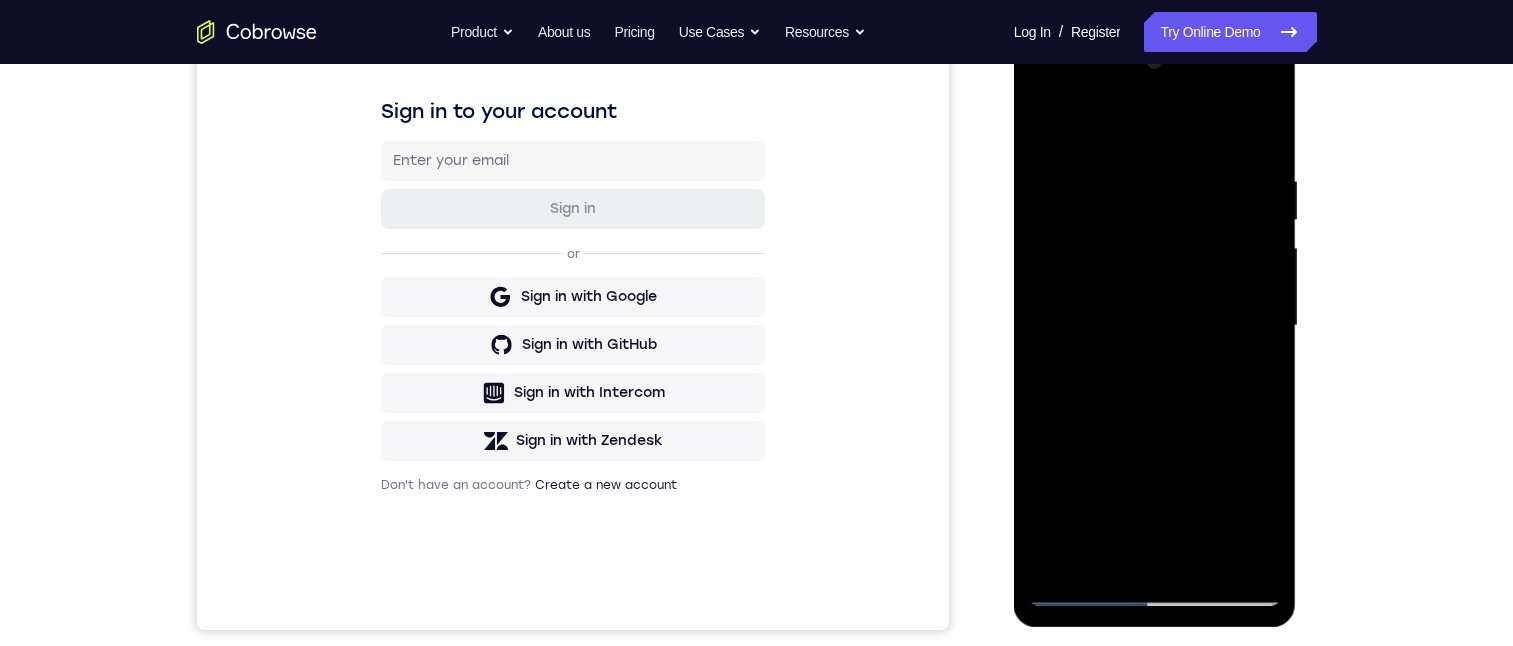 click at bounding box center [1155, 326] 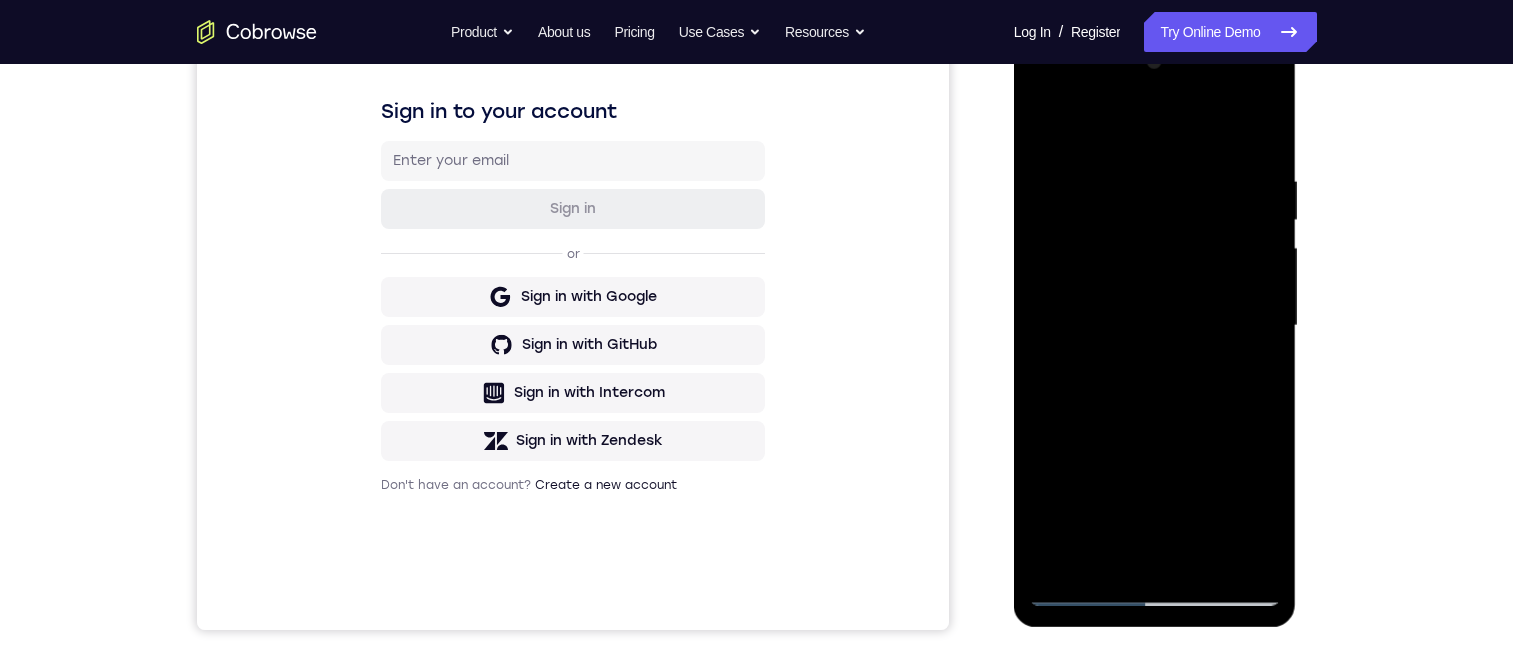 click at bounding box center (1155, 326) 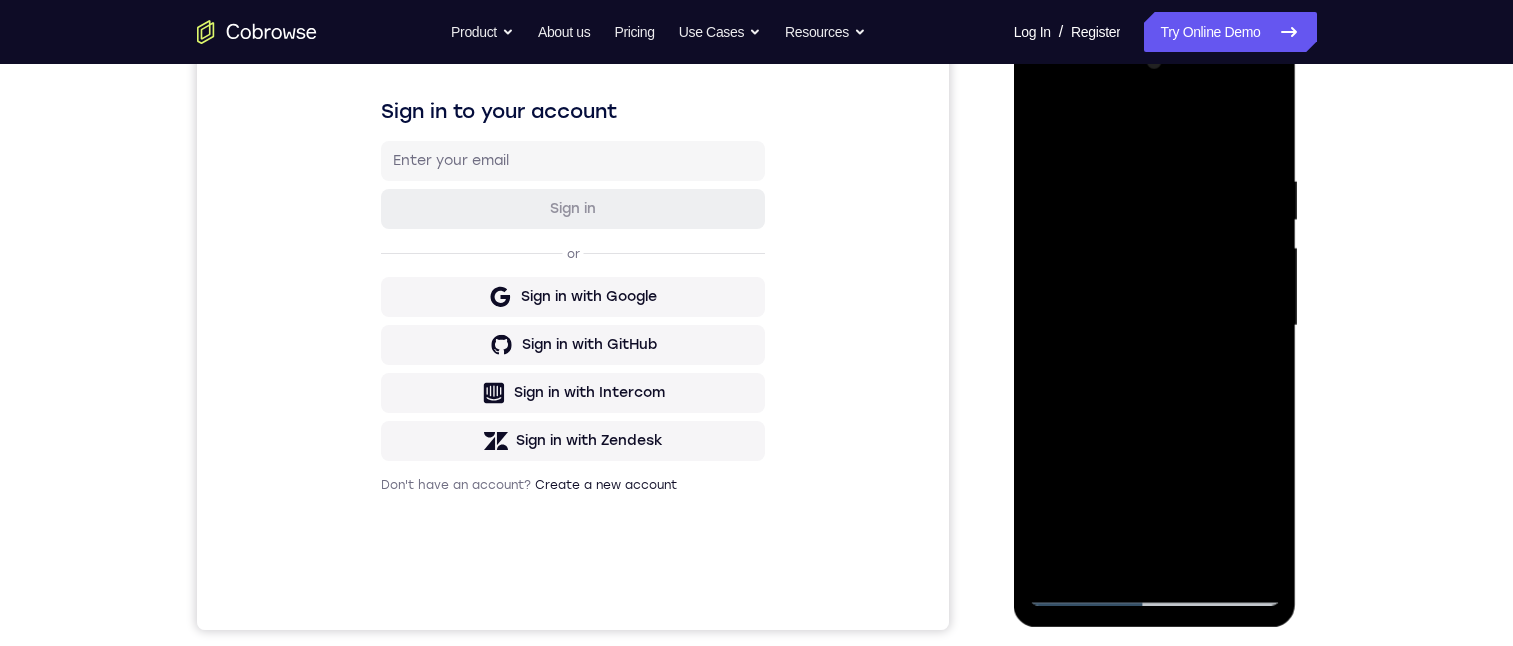 click at bounding box center (1155, 326) 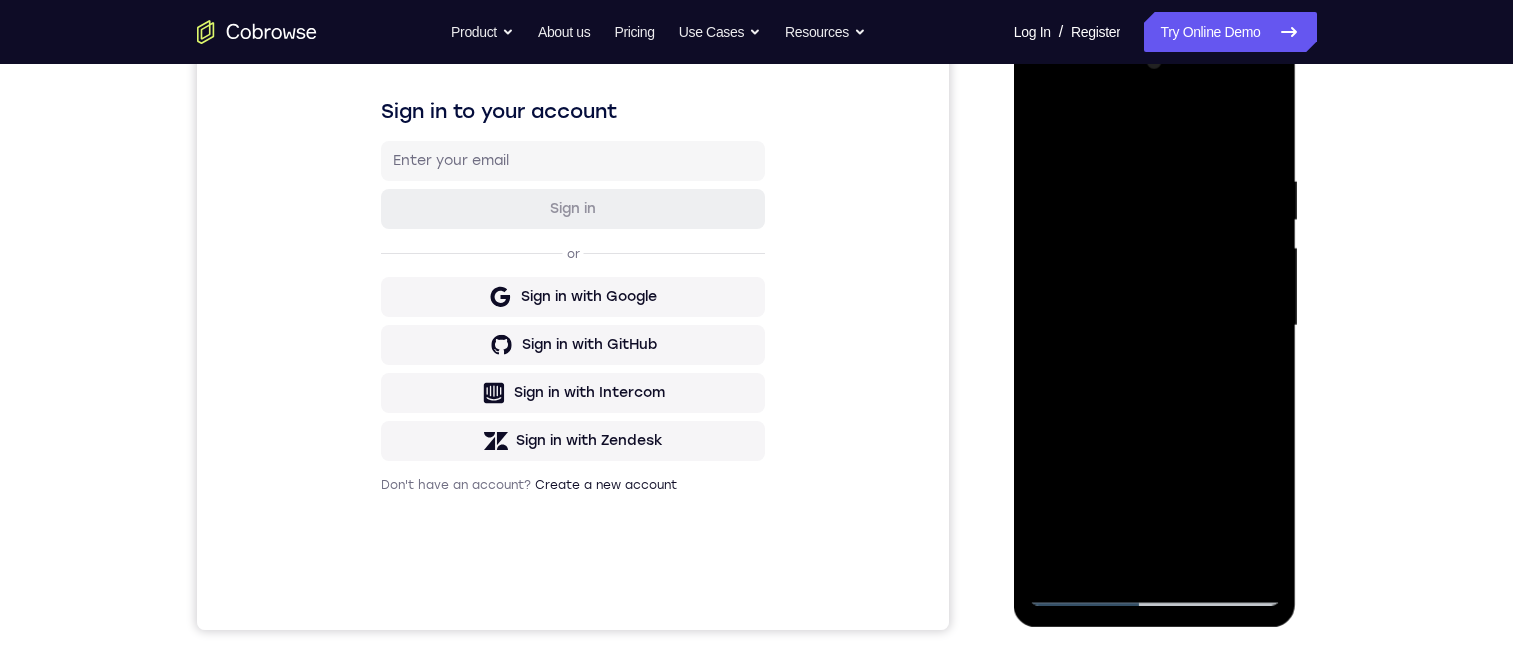 click at bounding box center [1155, 326] 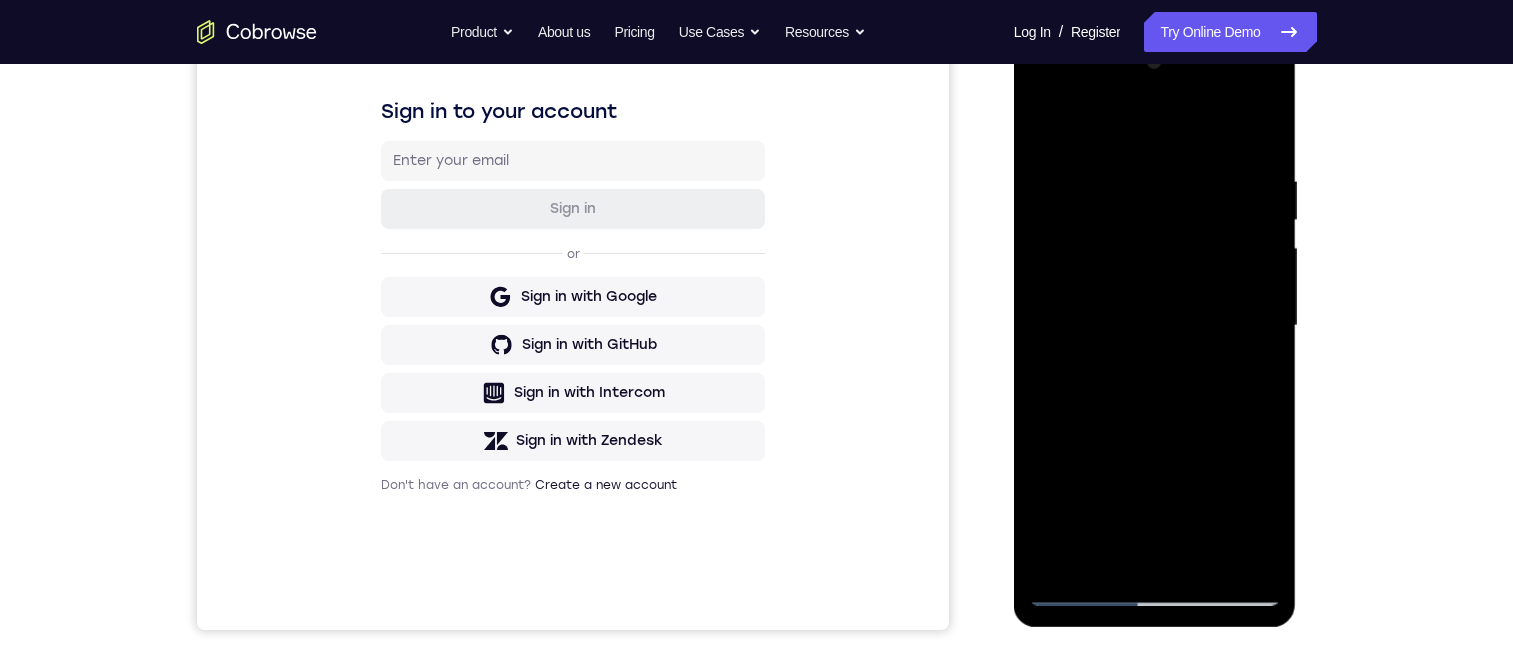 click at bounding box center [1155, 326] 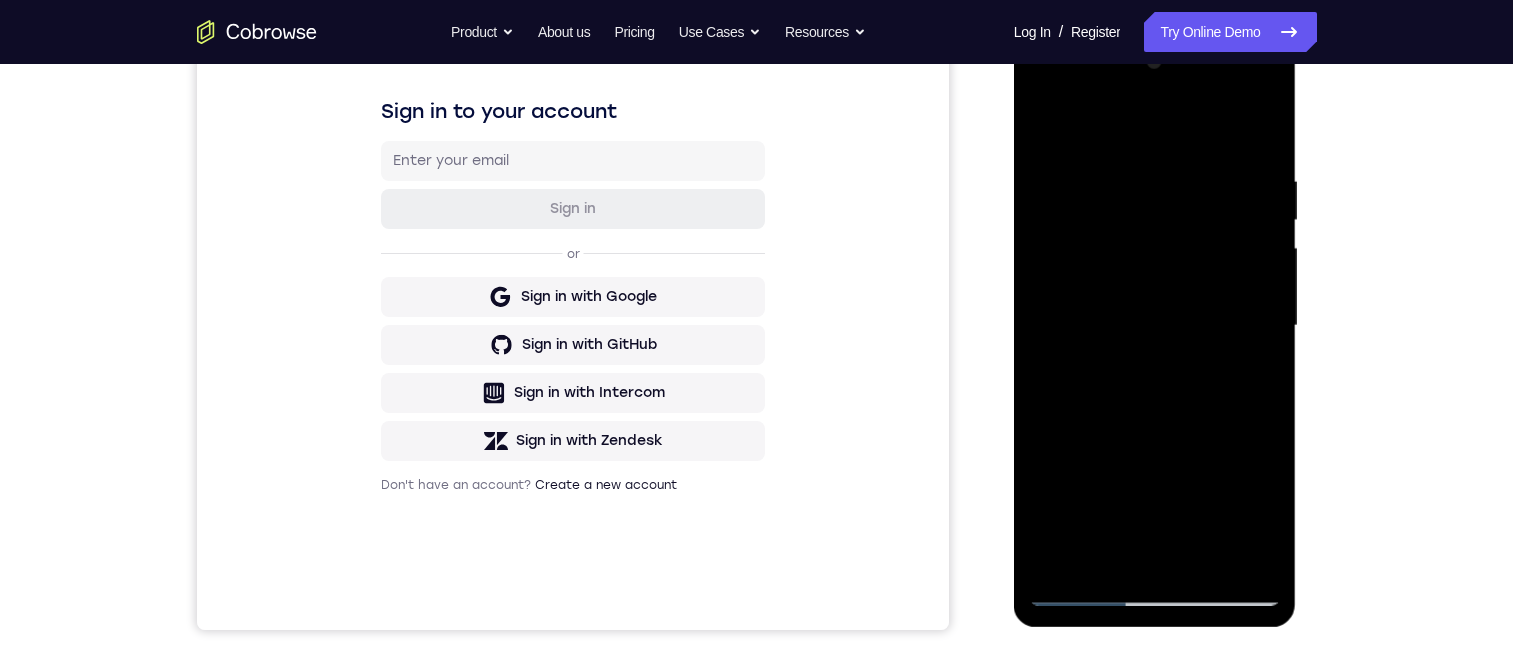 click at bounding box center [1155, 326] 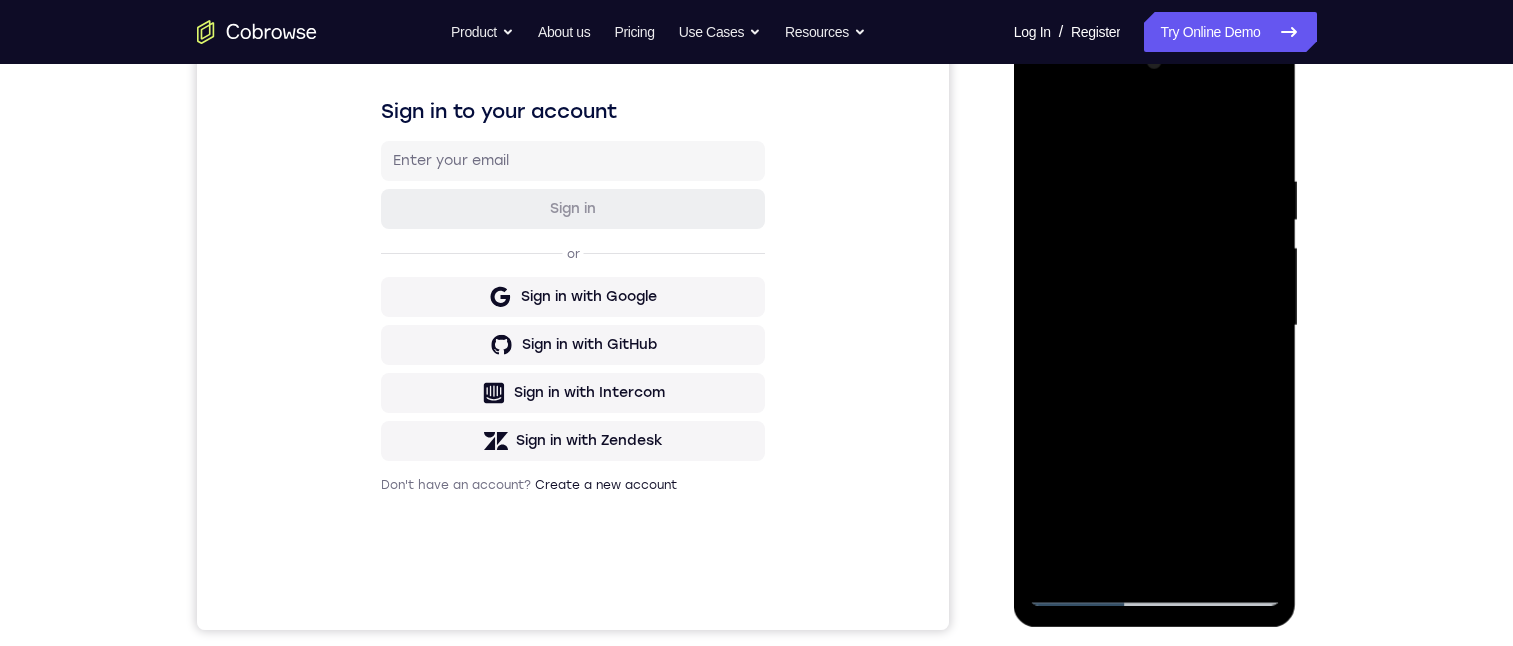 click at bounding box center (1155, 326) 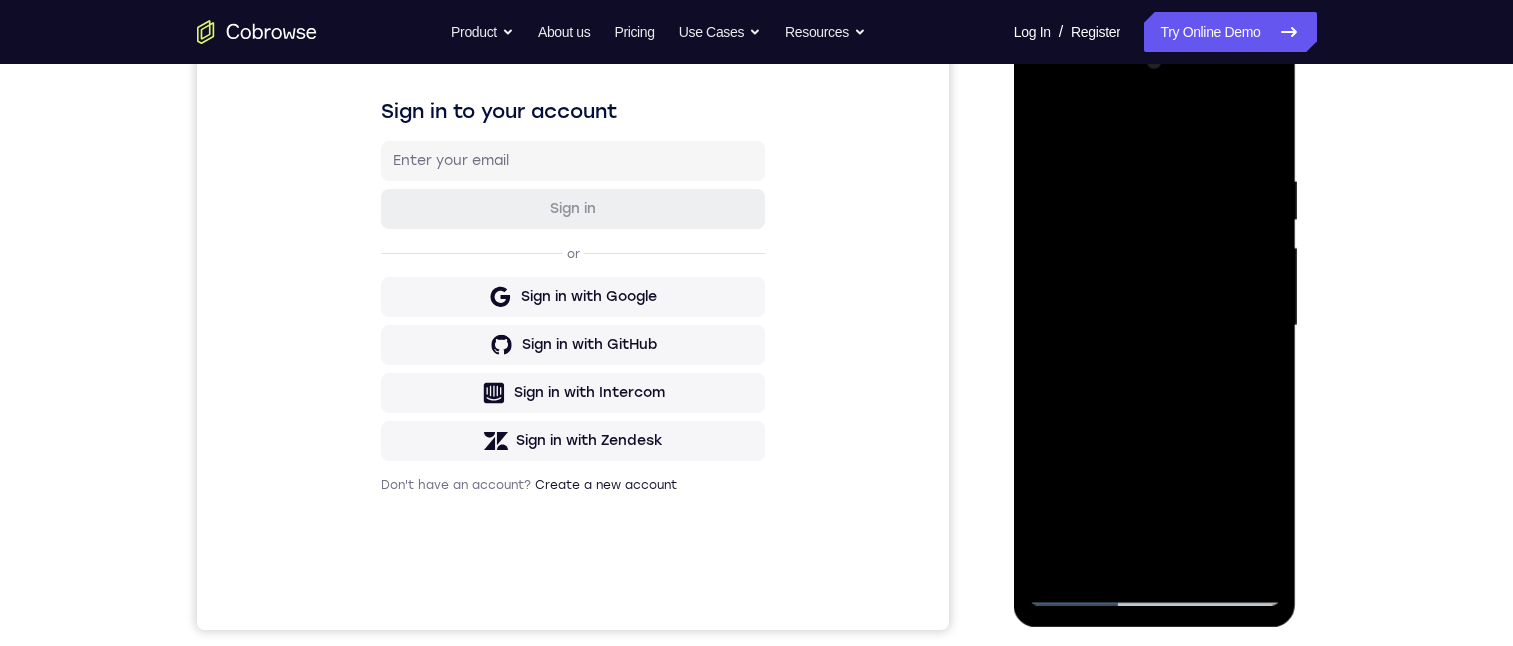 click at bounding box center [1155, 326] 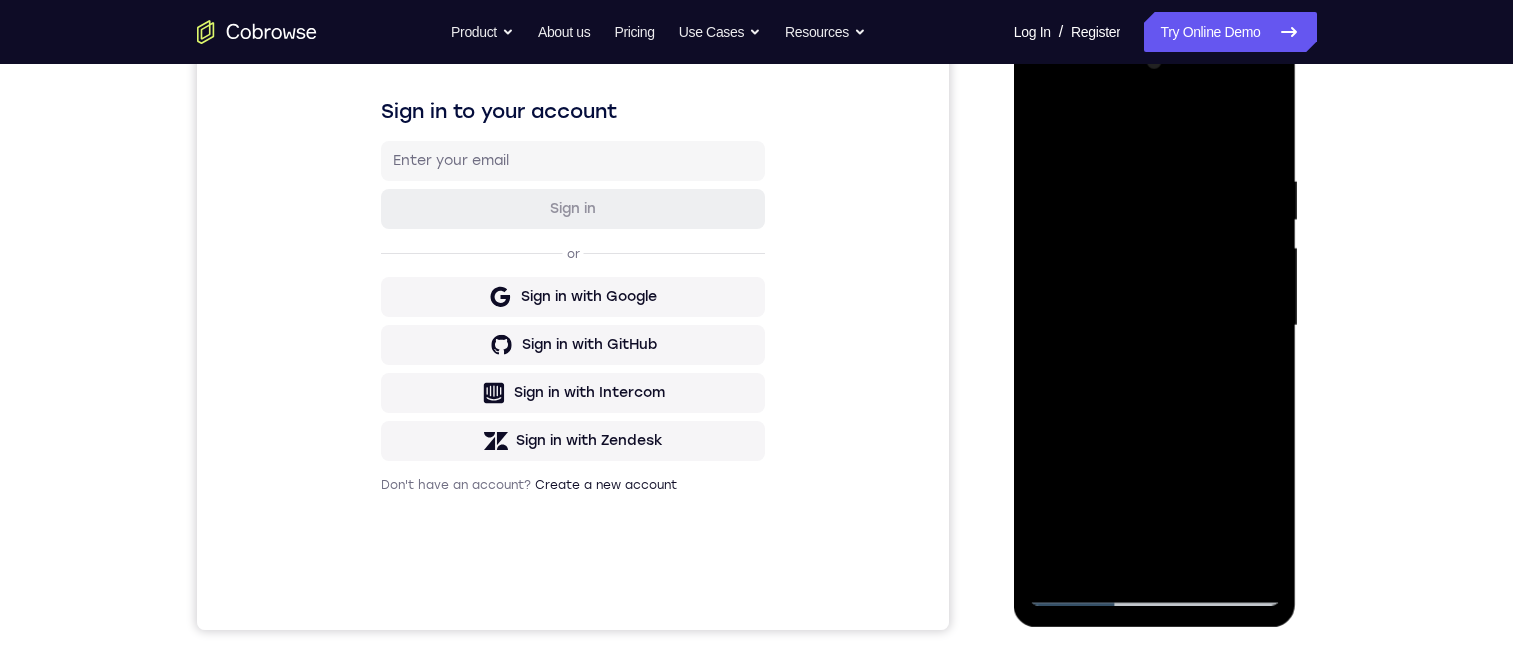 click at bounding box center [1155, 326] 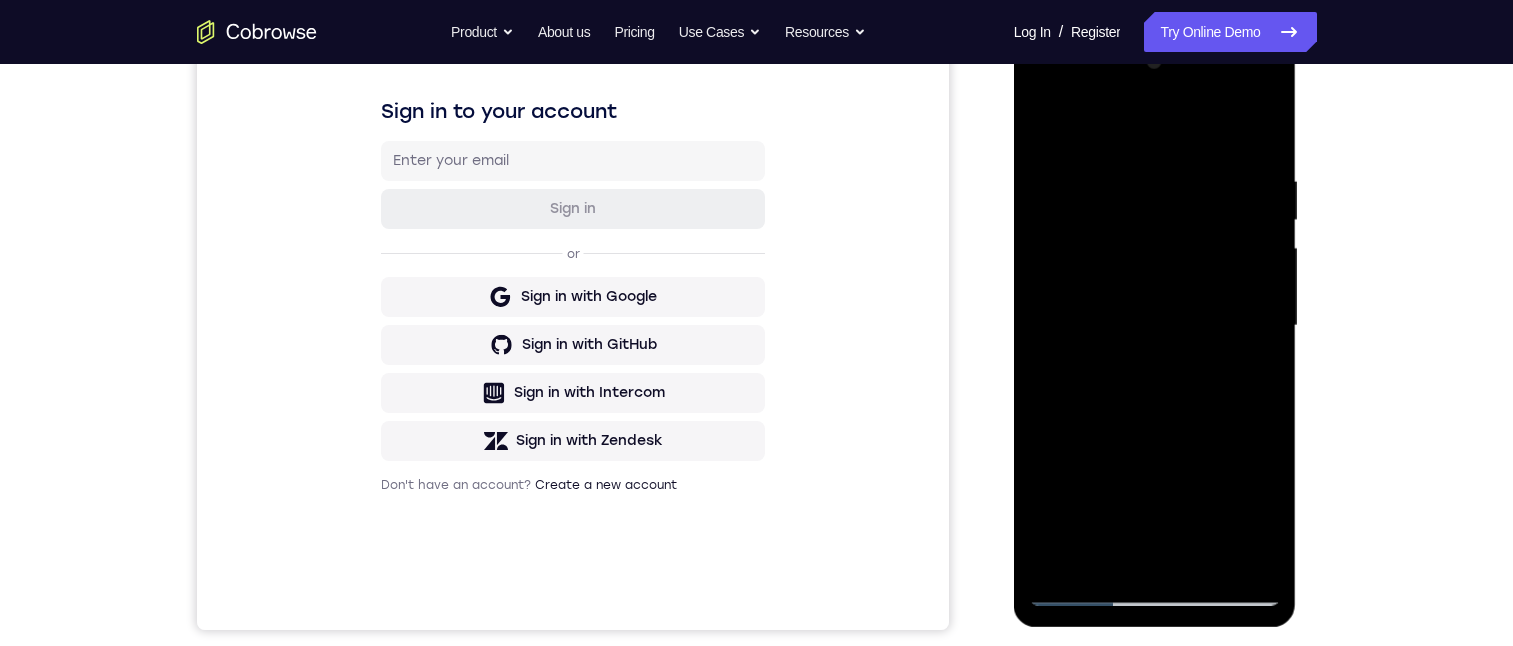 click at bounding box center (1155, 326) 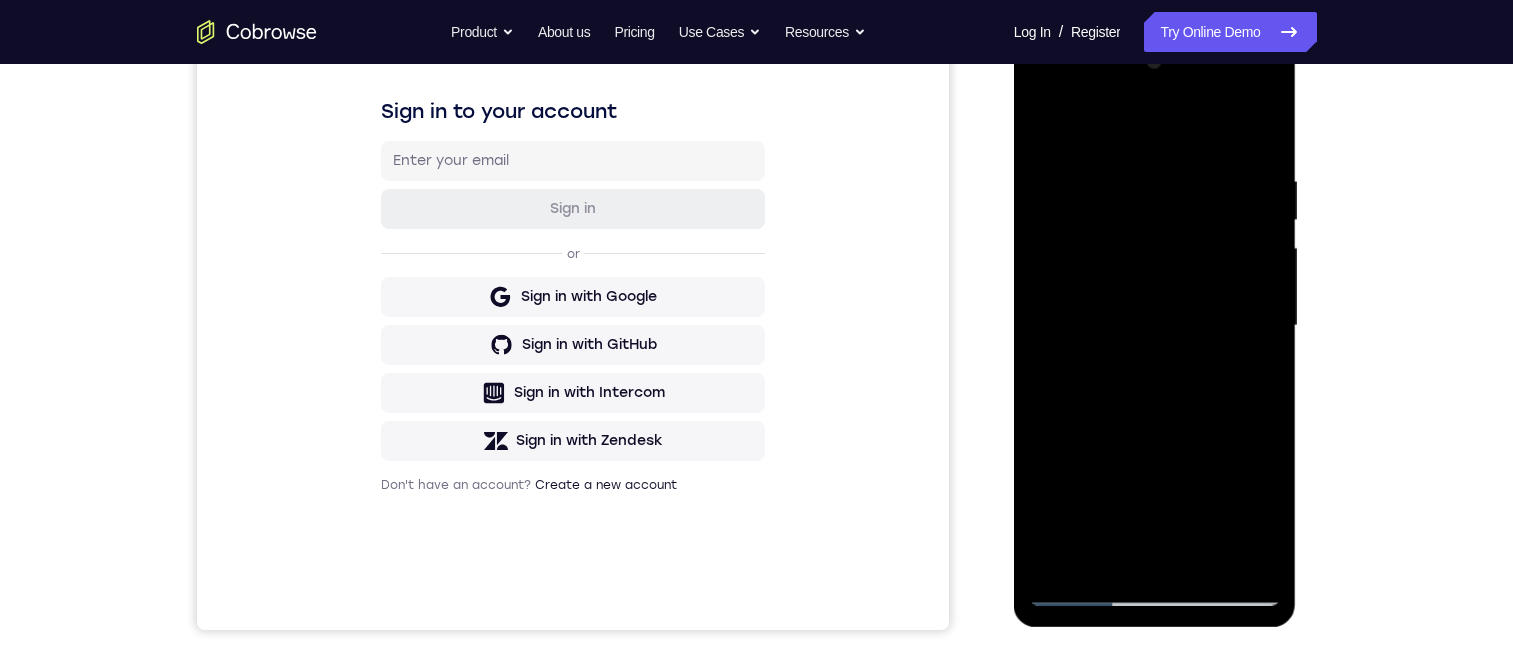 click at bounding box center (1155, 326) 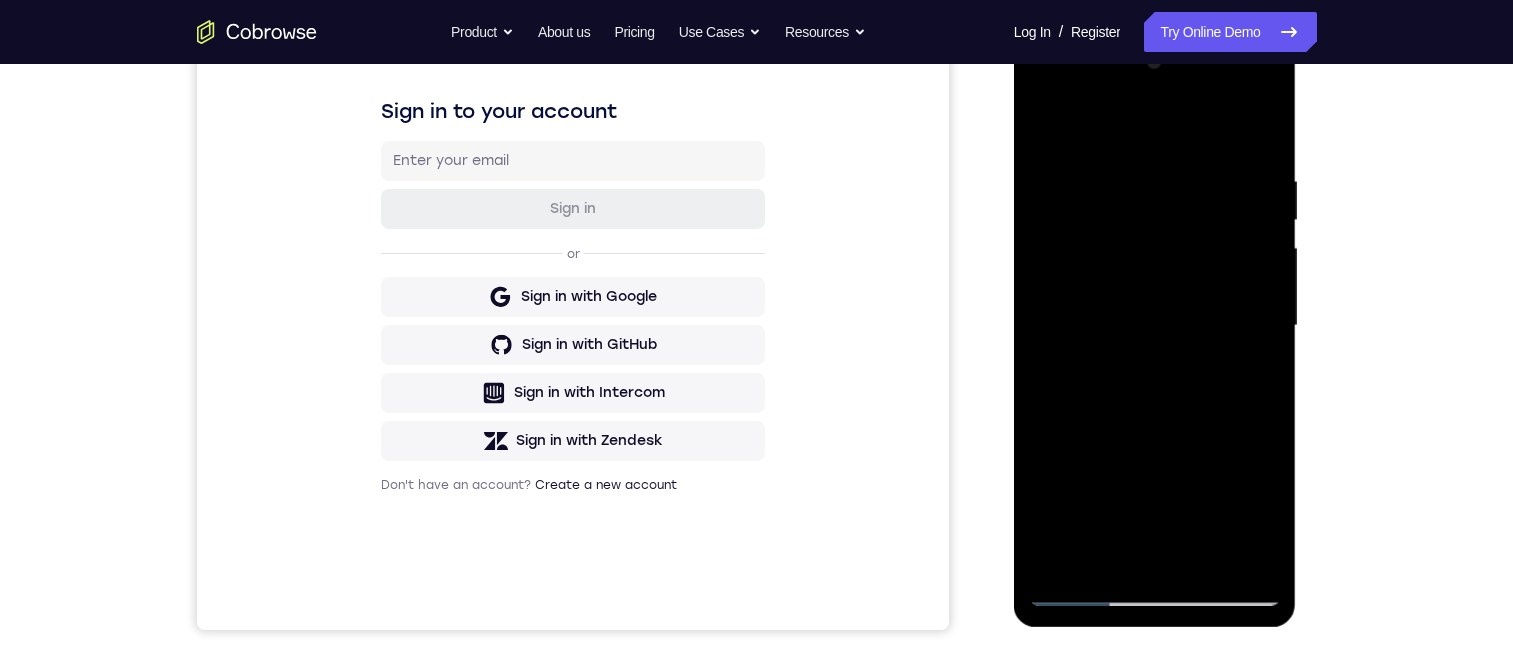 click at bounding box center [1155, 326] 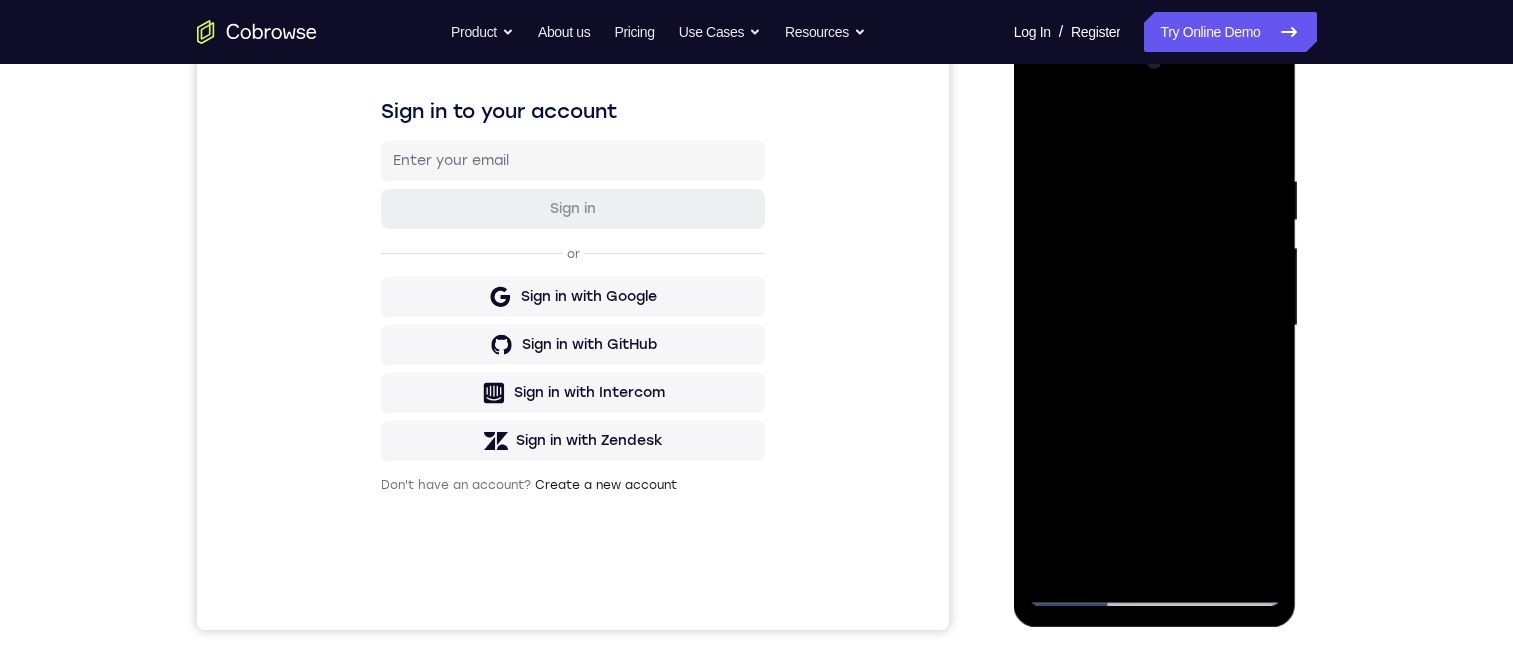 click at bounding box center (1155, 326) 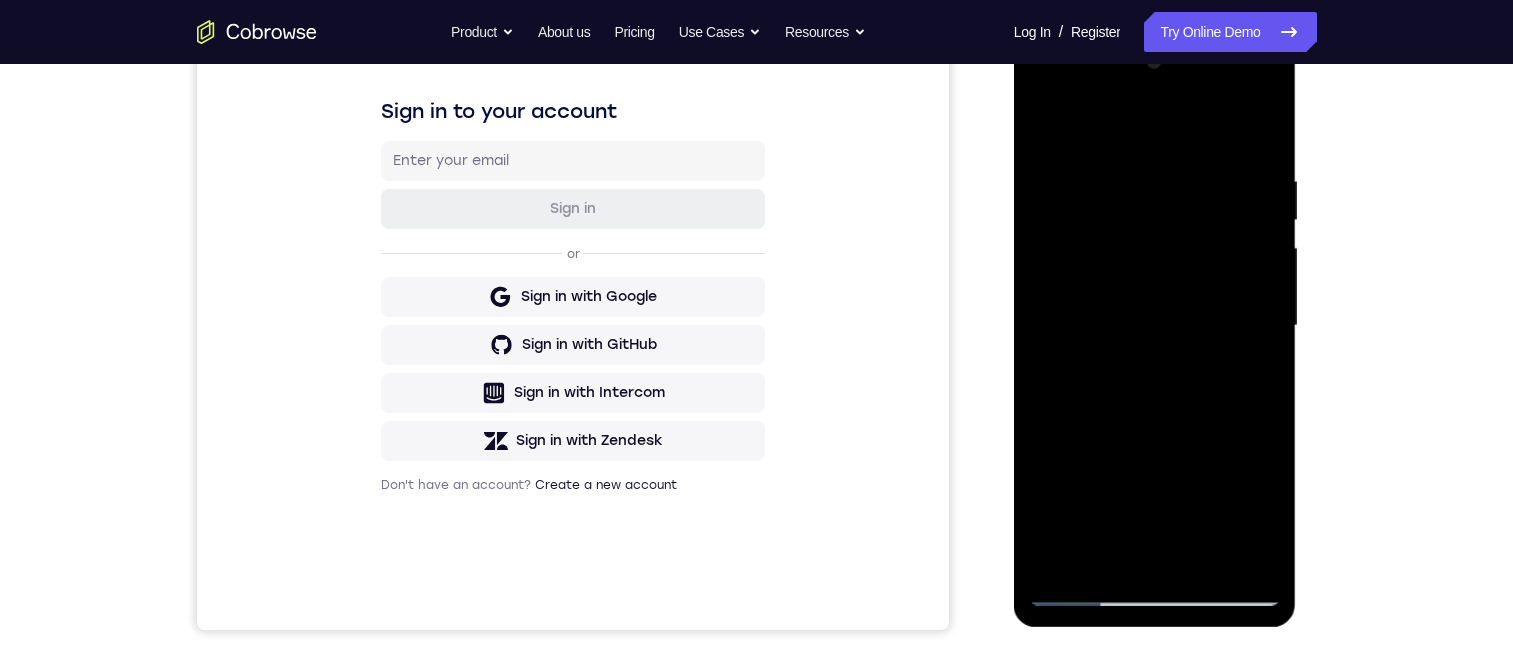 click at bounding box center [1155, 326] 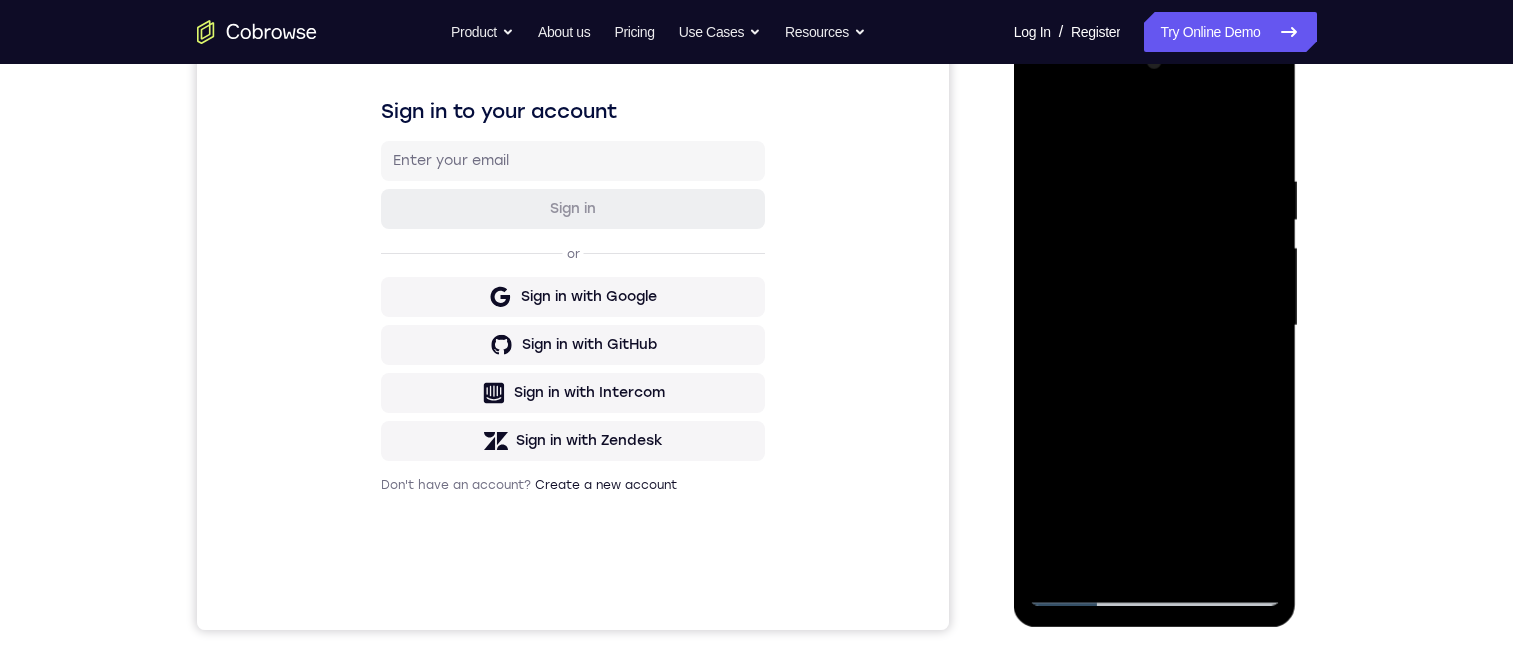 click at bounding box center [1155, 326] 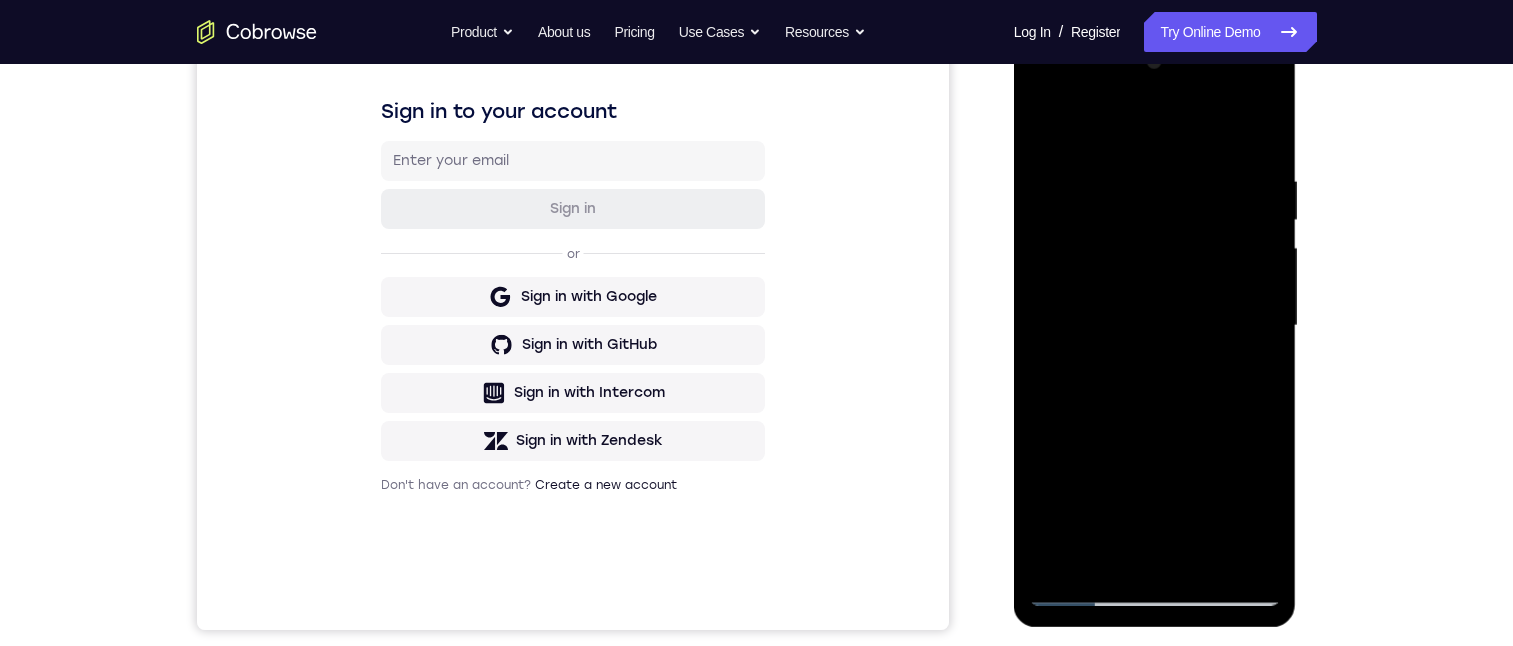 click at bounding box center [1155, 326] 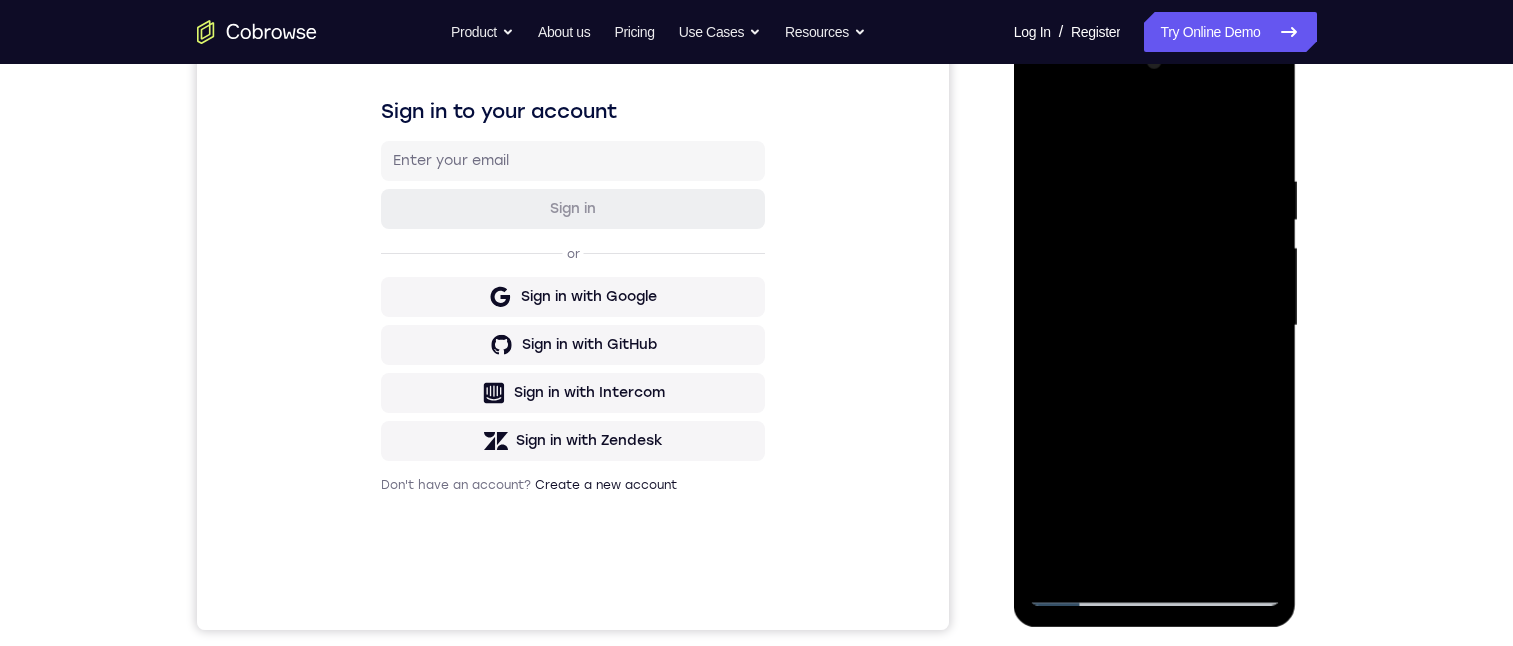 click at bounding box center (1155, 326) 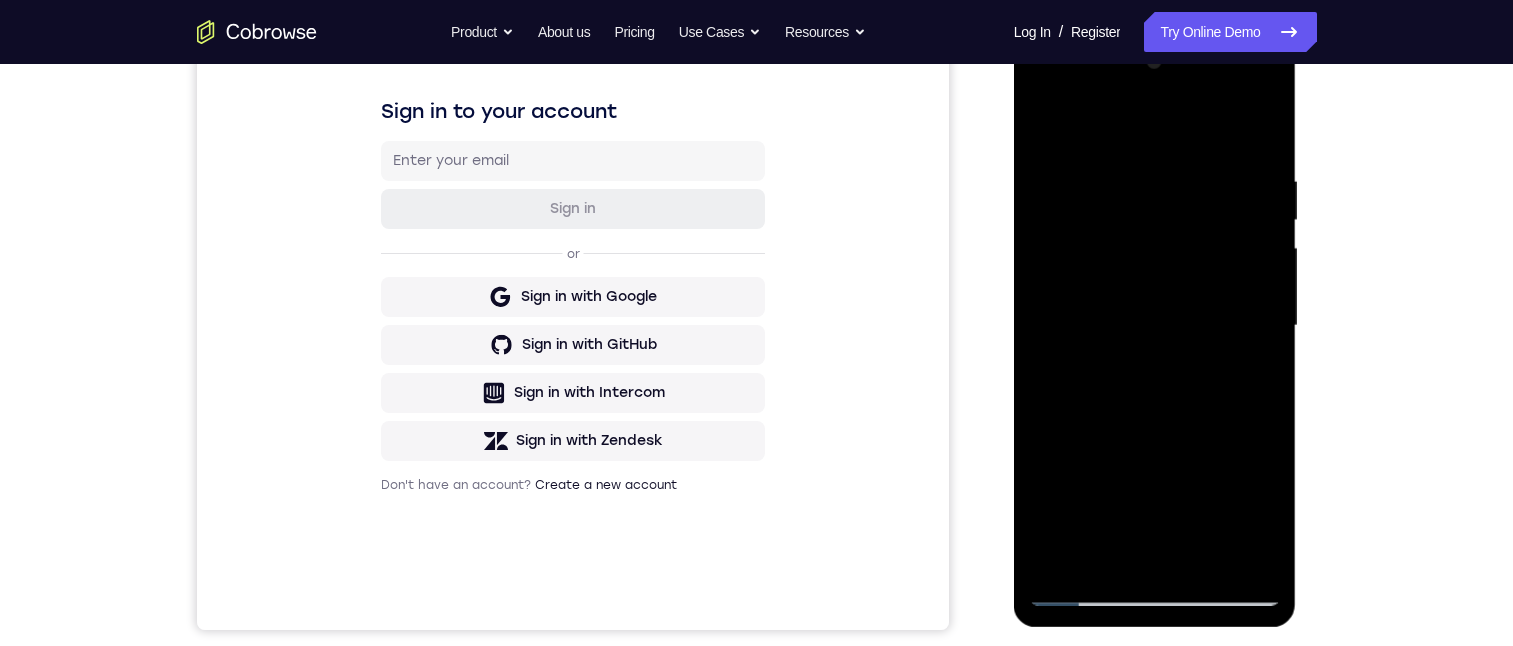 click at bounding box center (1155, 326) 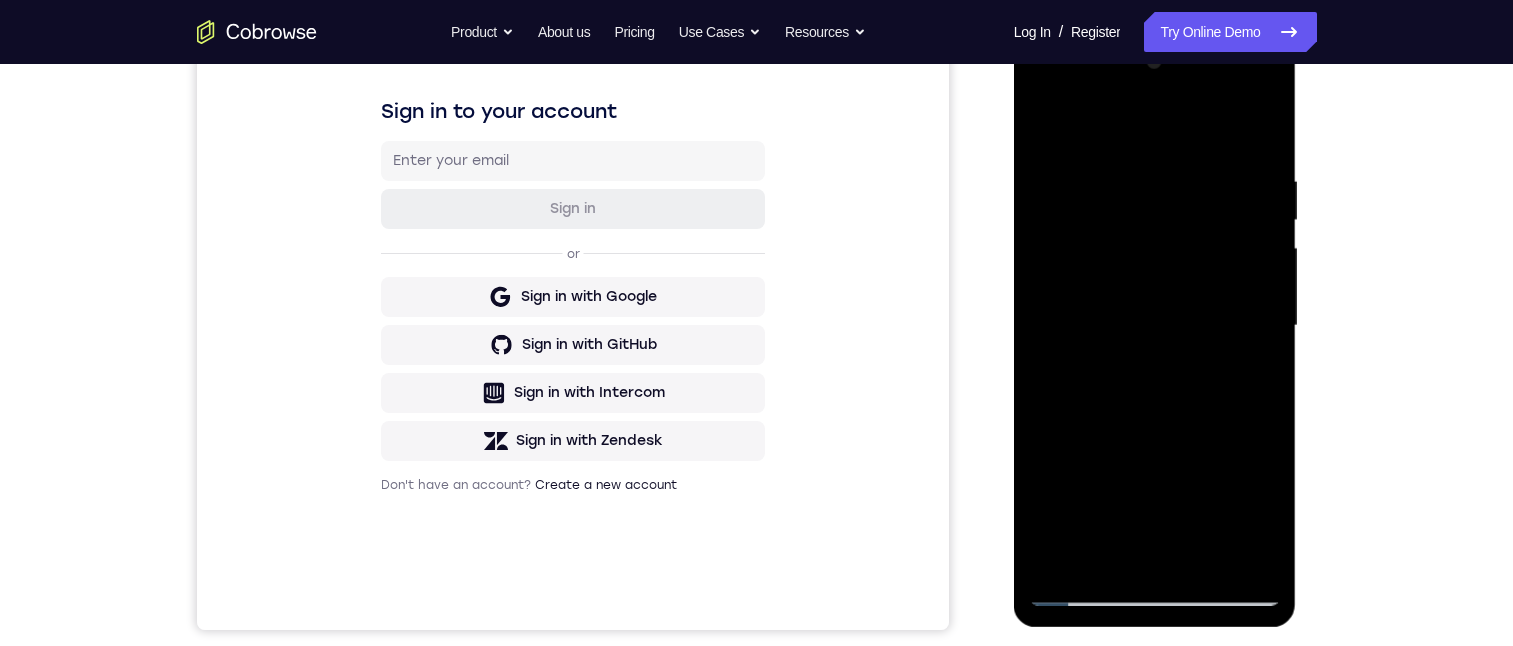 click at bounding box center (1155, 326) 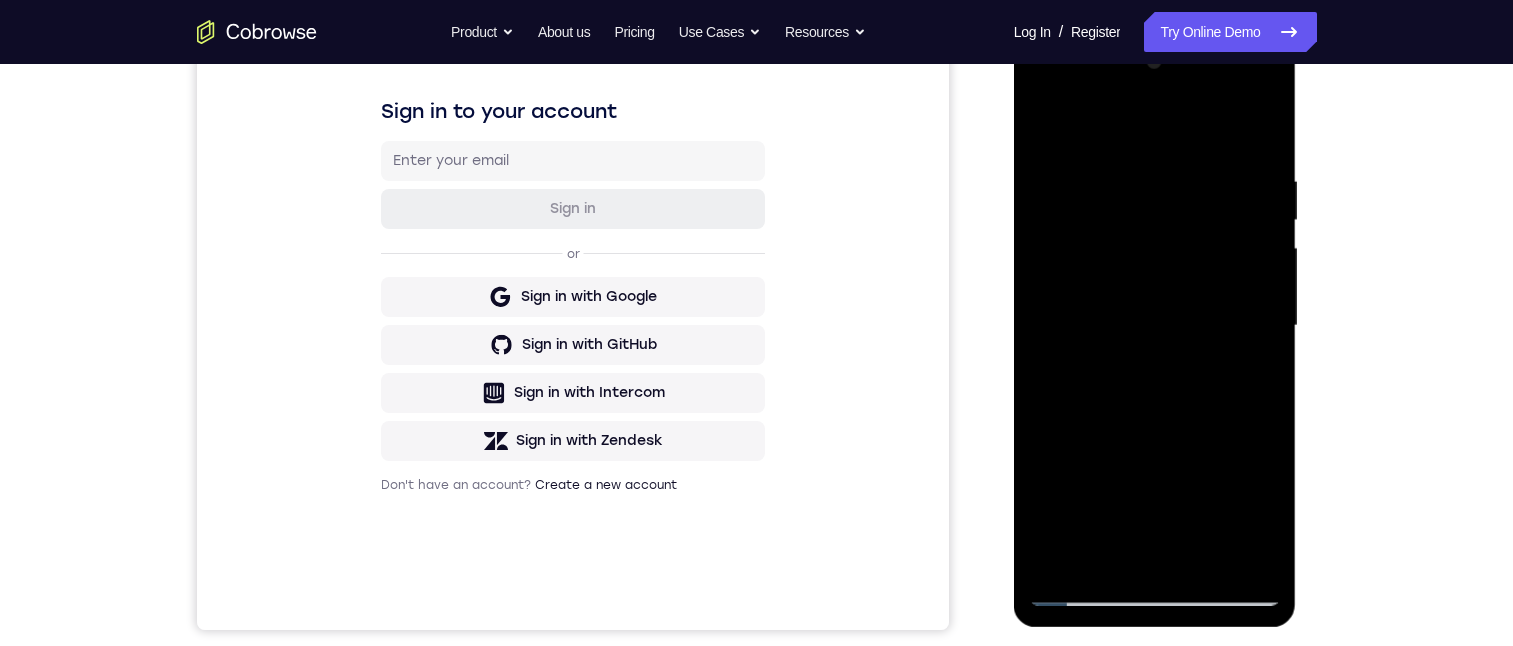 click at bounding box center [1155, 326] 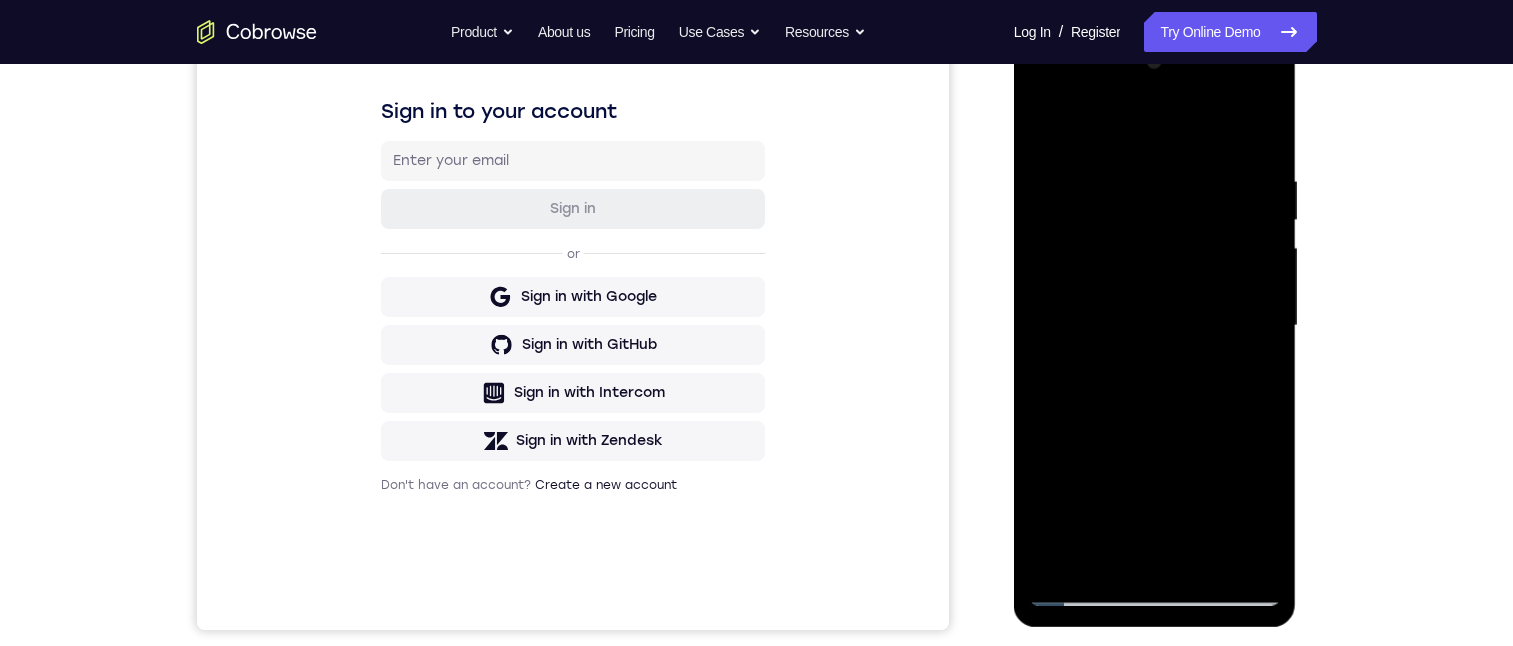 click at bounding box center (1155, 326) 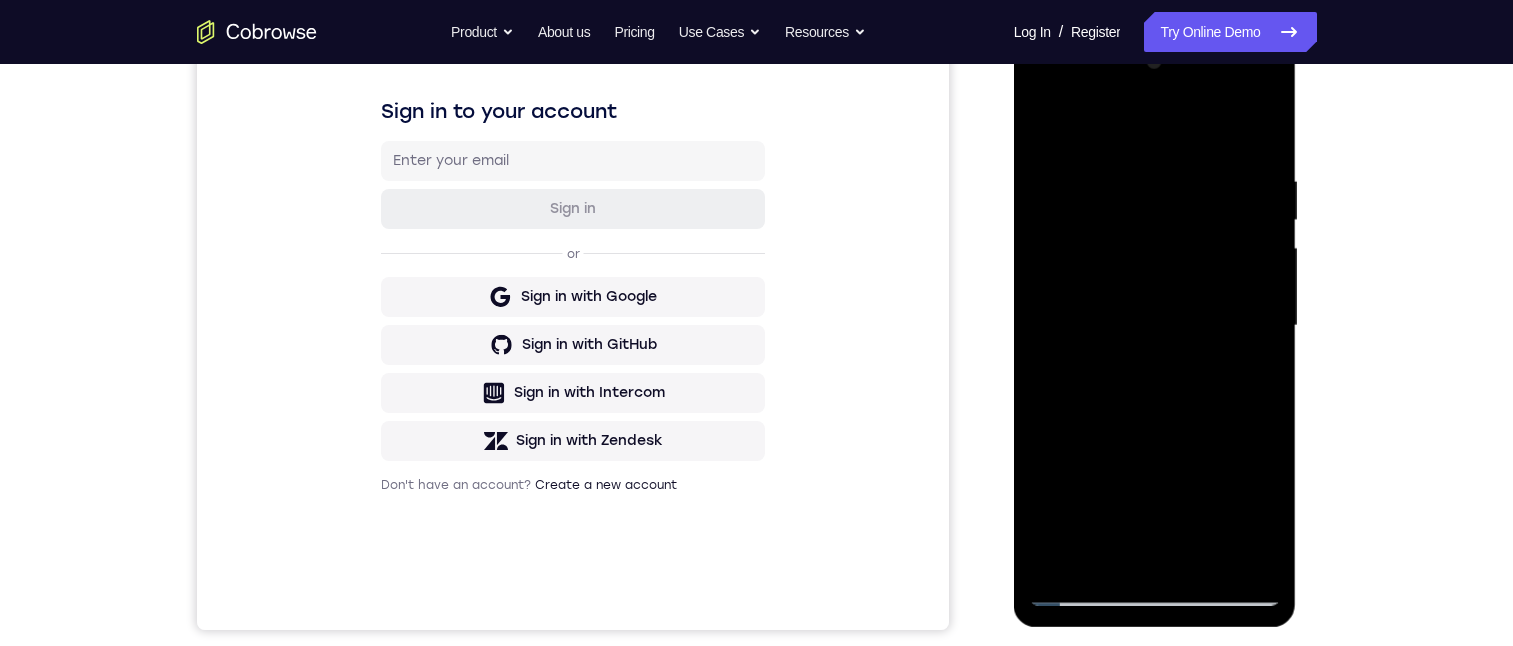 click at bounding box center (1155, 326) 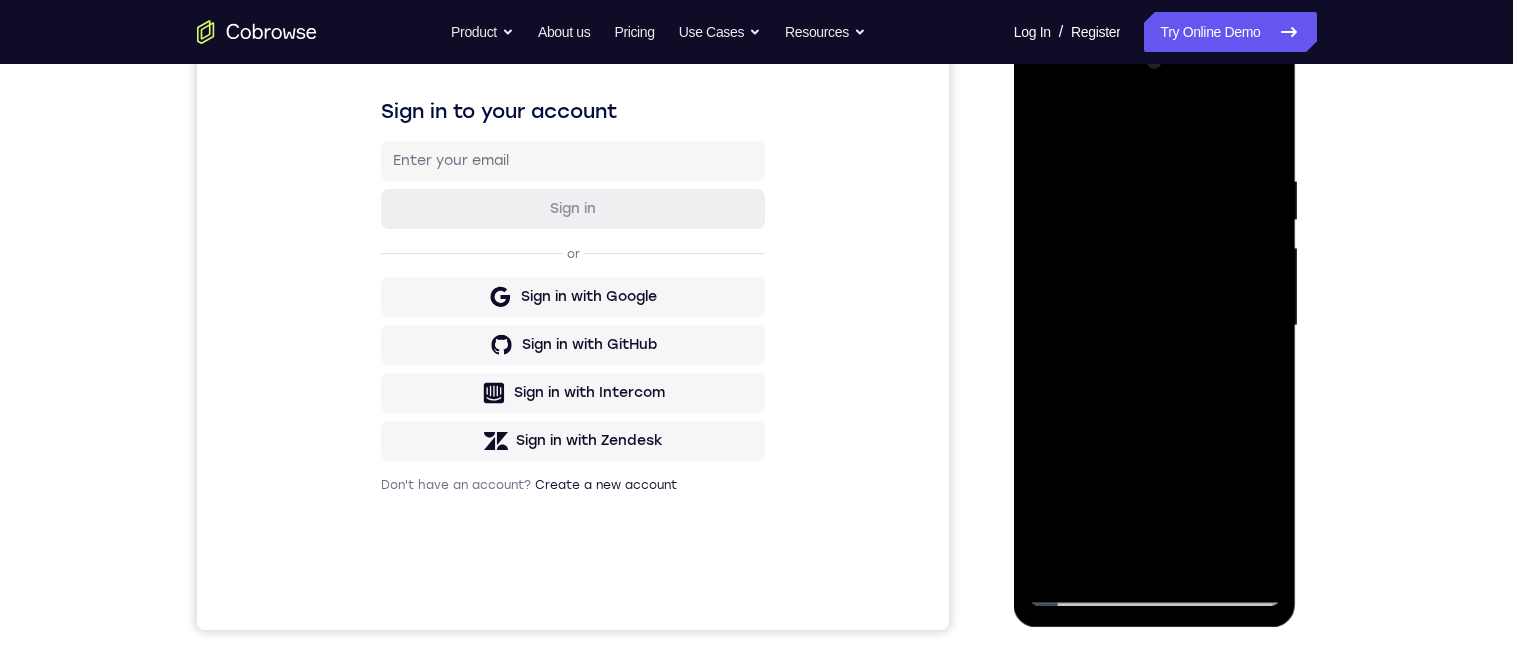 click at bounding box center (1155, 326) 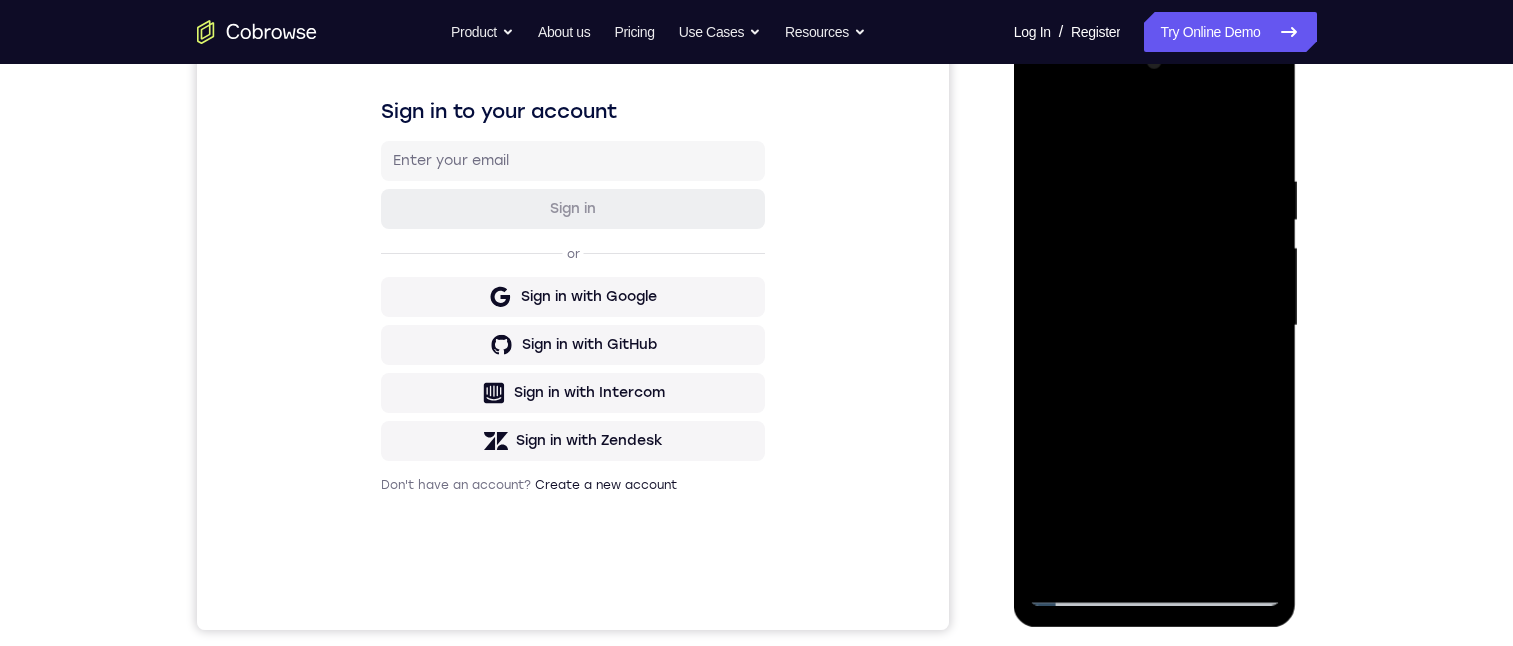 click at bounding box center (1155, 326) 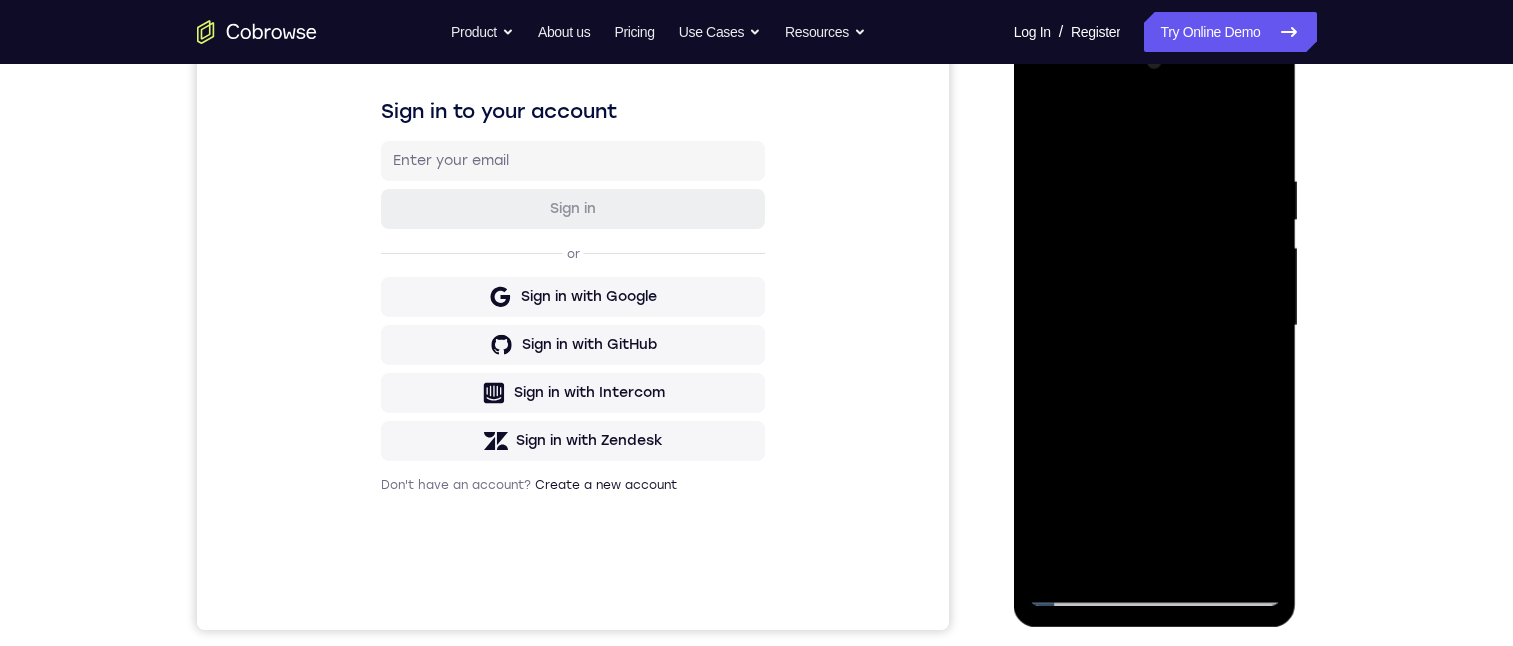 click at bounding box center (1155, 326) 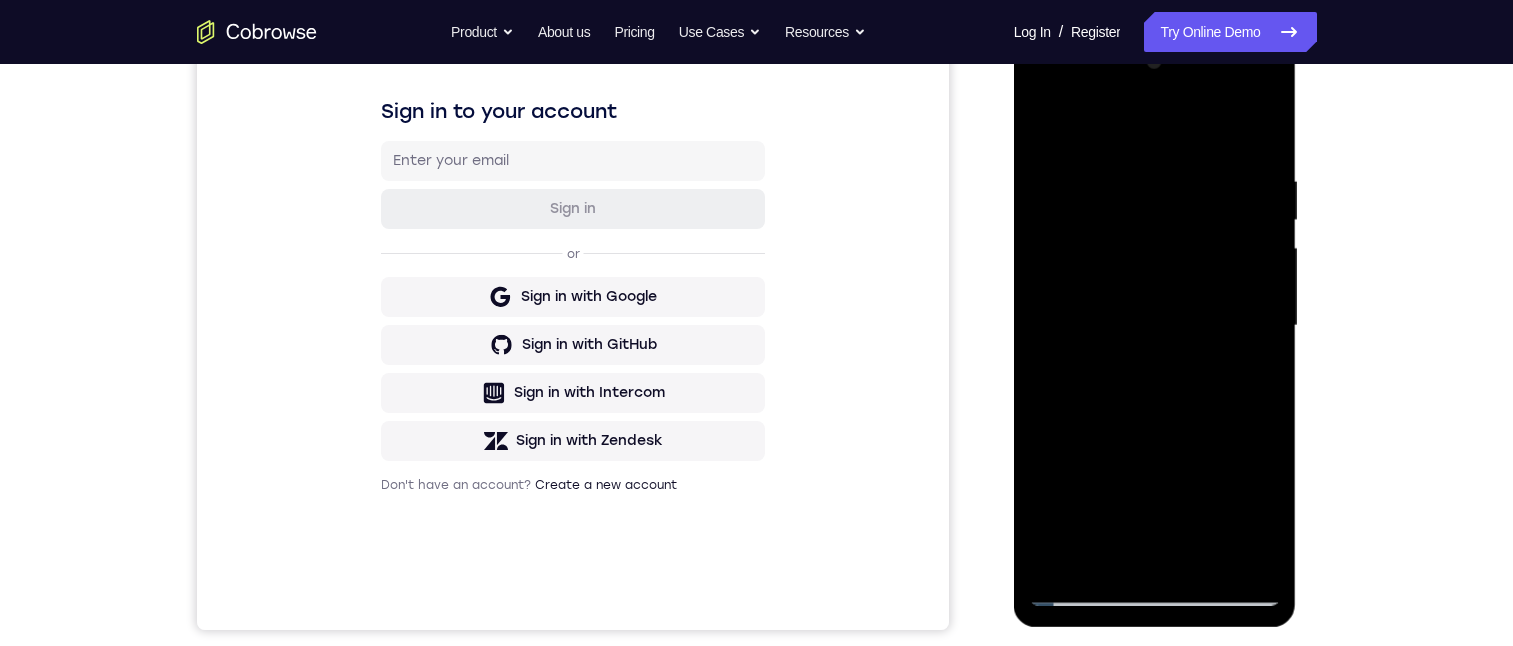 click at bounding box center (1155, 326) 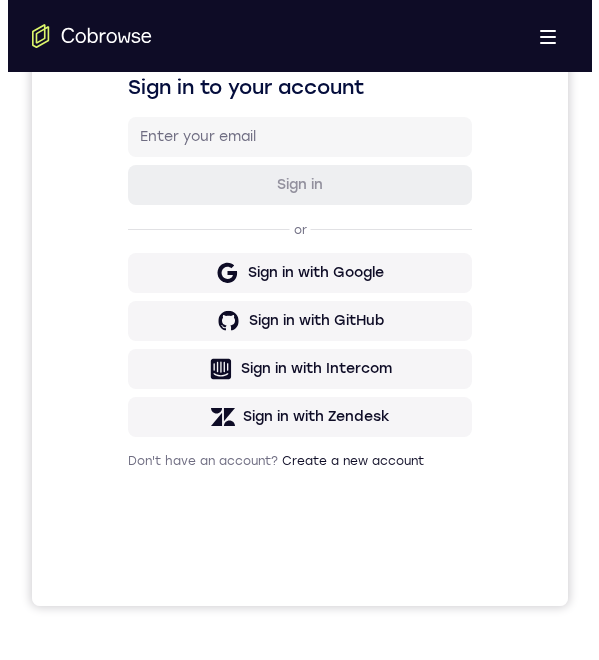 scroll, scrollTop: 0, scrollLeft: 0, axis: both 